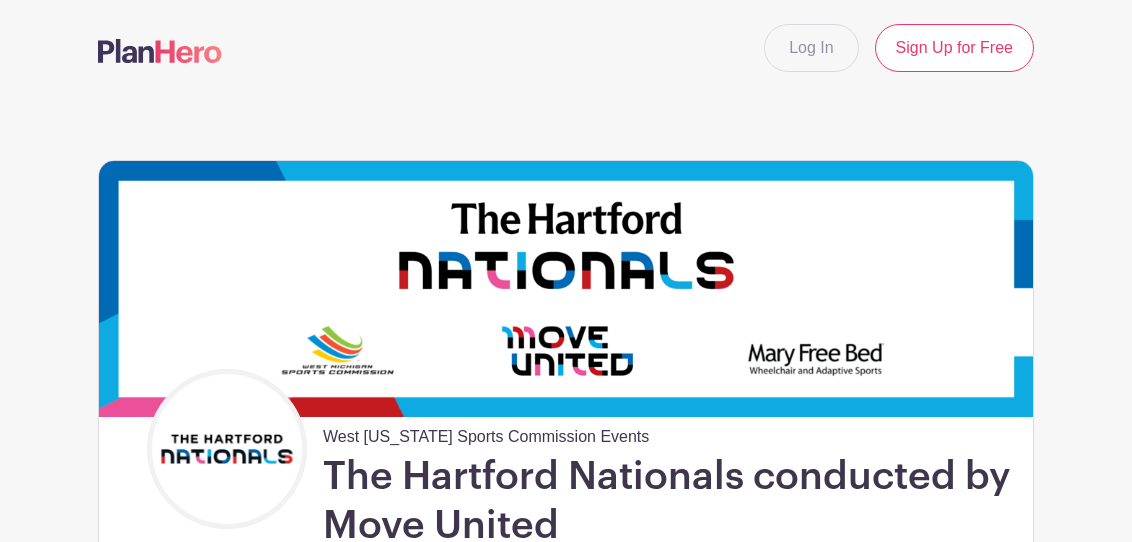 scroll, scrollTop: 0, scrollLeft: 0, axis: both 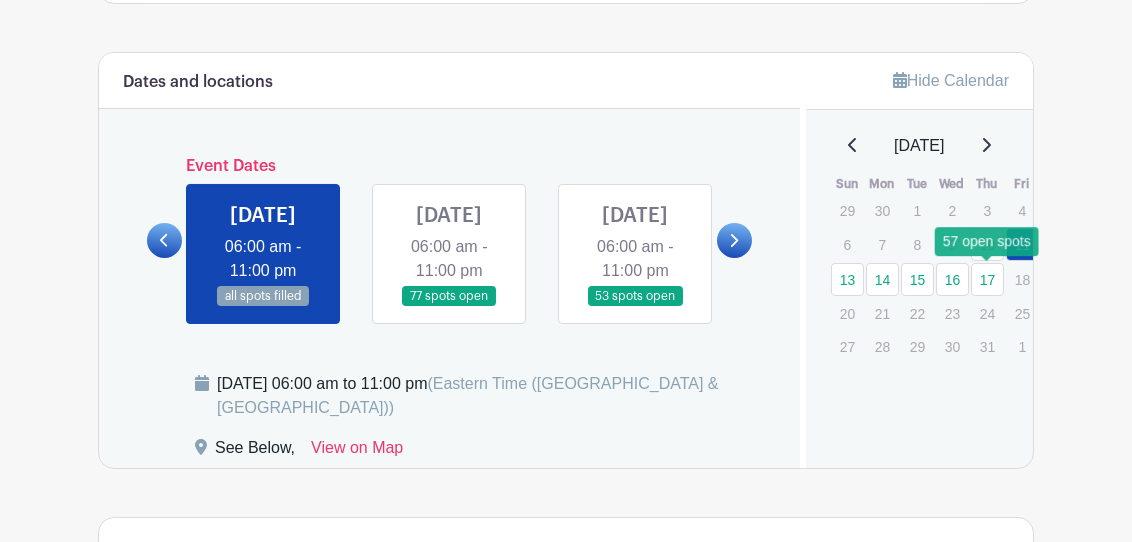 click on "17" at bounding box center (987, 279) 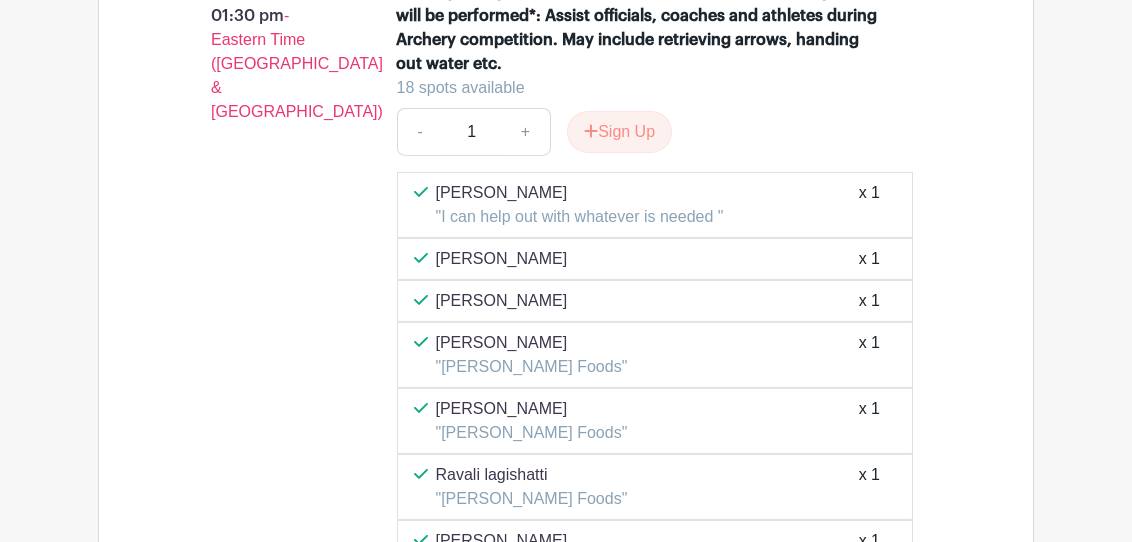 scroll, scrollTop: 3499, scrollLeft: 0, axis: vertical 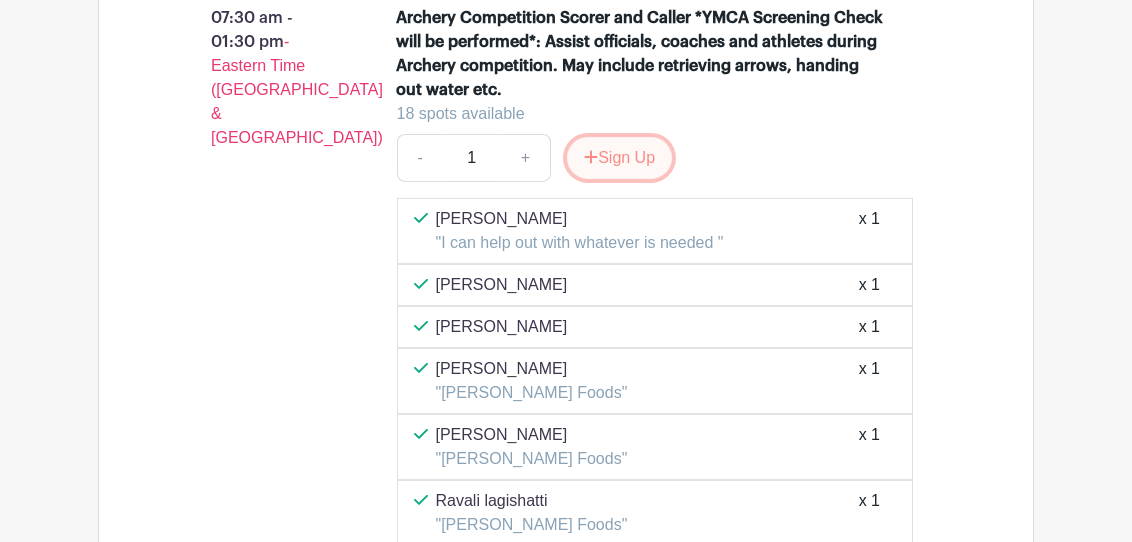 click on "Sign Up" at bounding box center [619, 158] 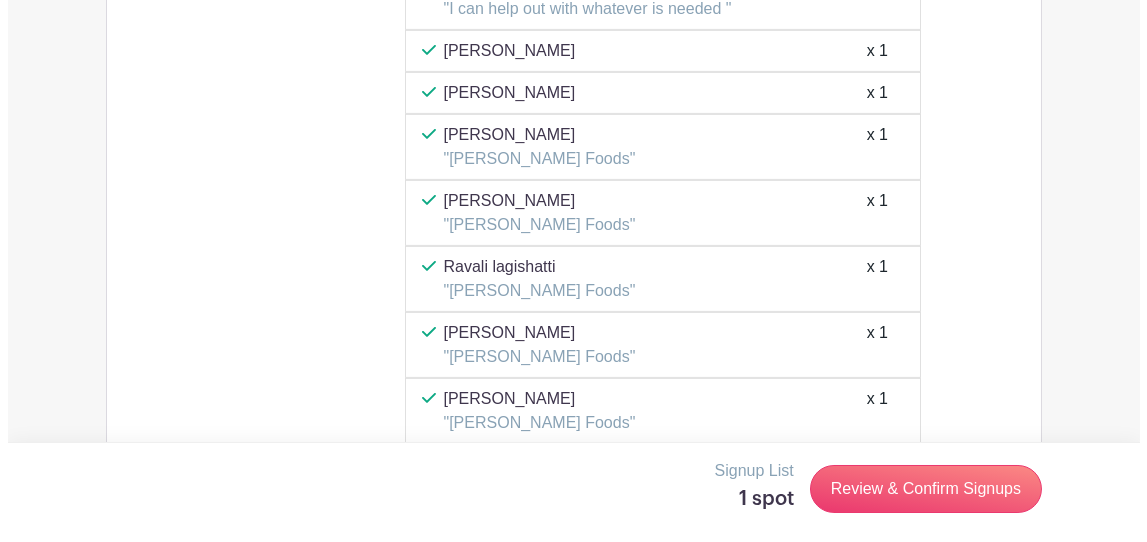 scroll, scrollTop: 3966, scrollLeft: 0, axis: vertical 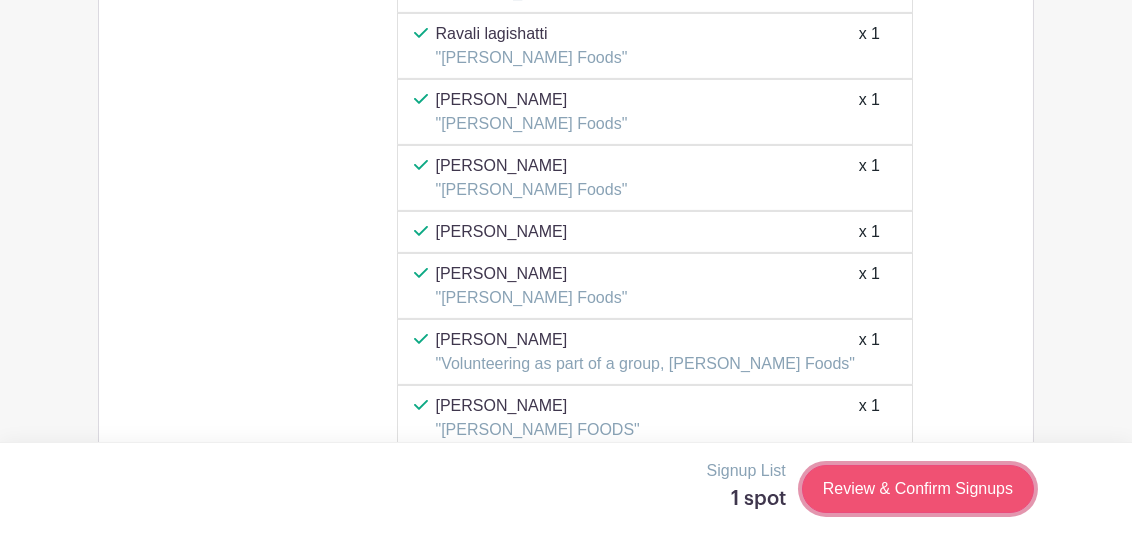 click on "Review & Confirm Signups" at bounding box center (918, 489) 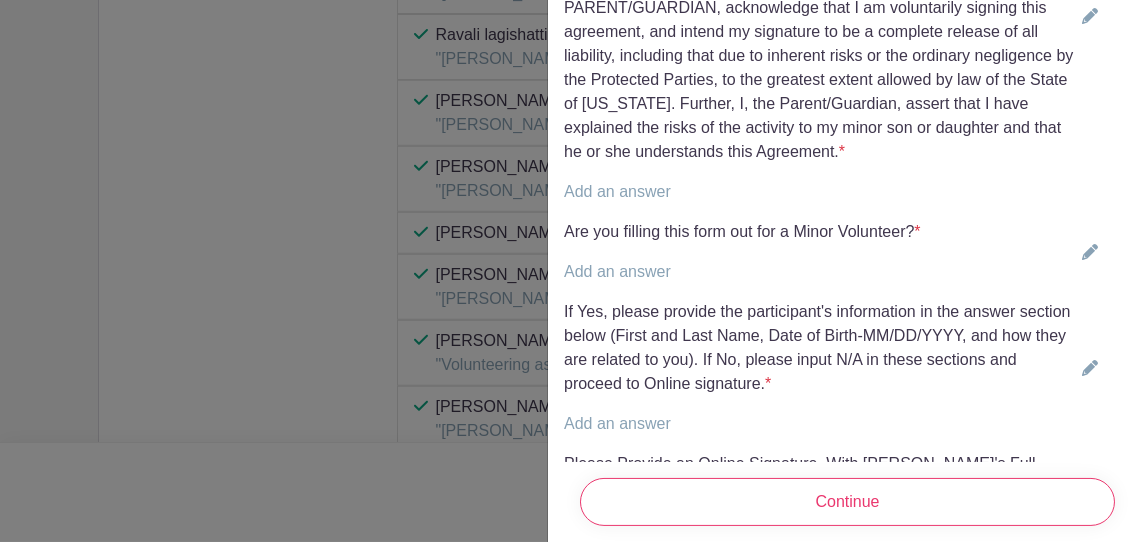 scroll, scrollTop: 833, scrollLeft: 0, axis: vertical 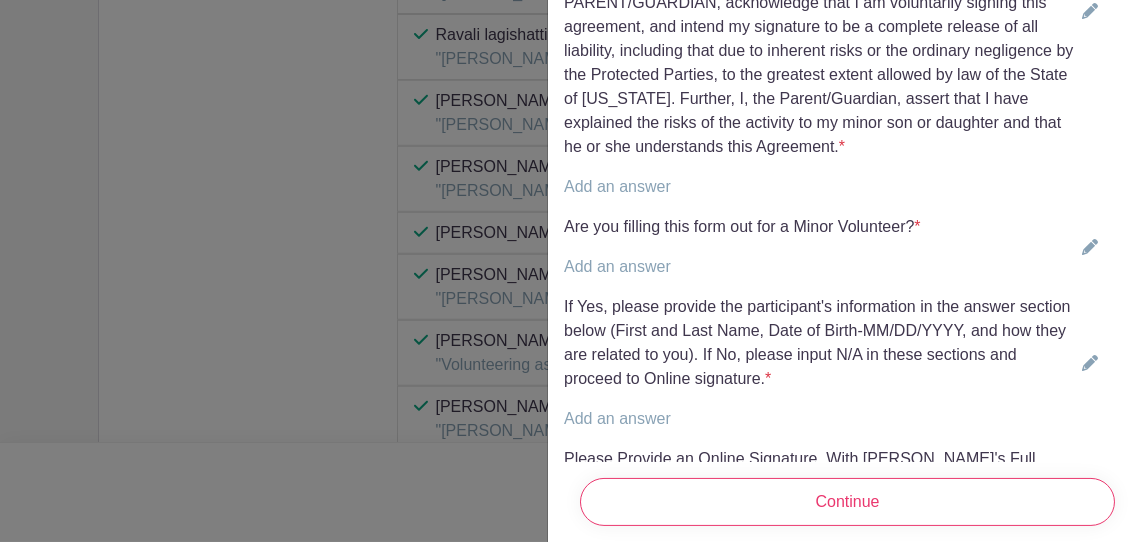 click on "Add an answer" at bounding box center (617, 186) 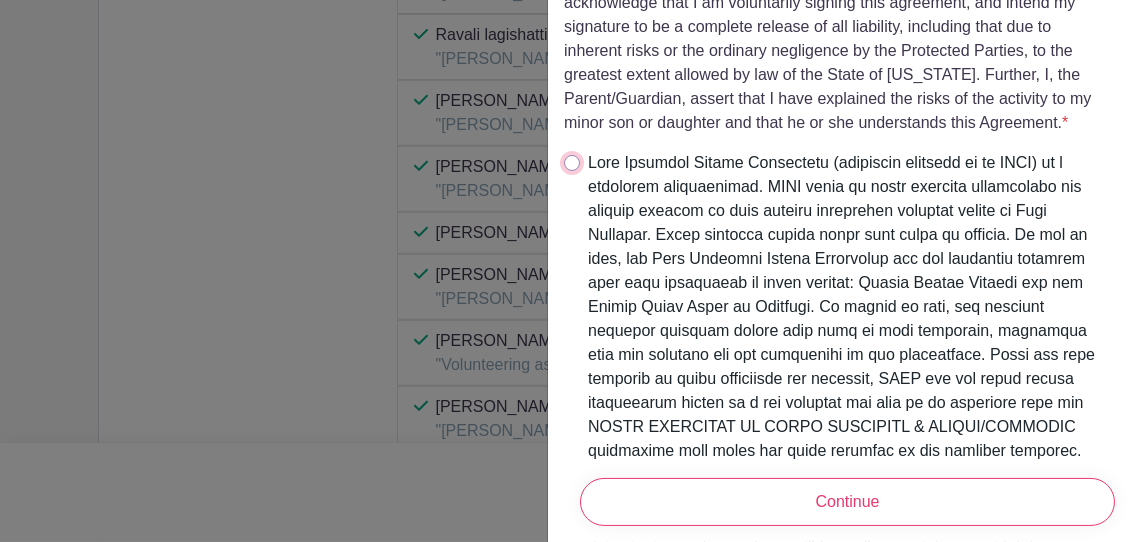click at bounding box center [572, 163] 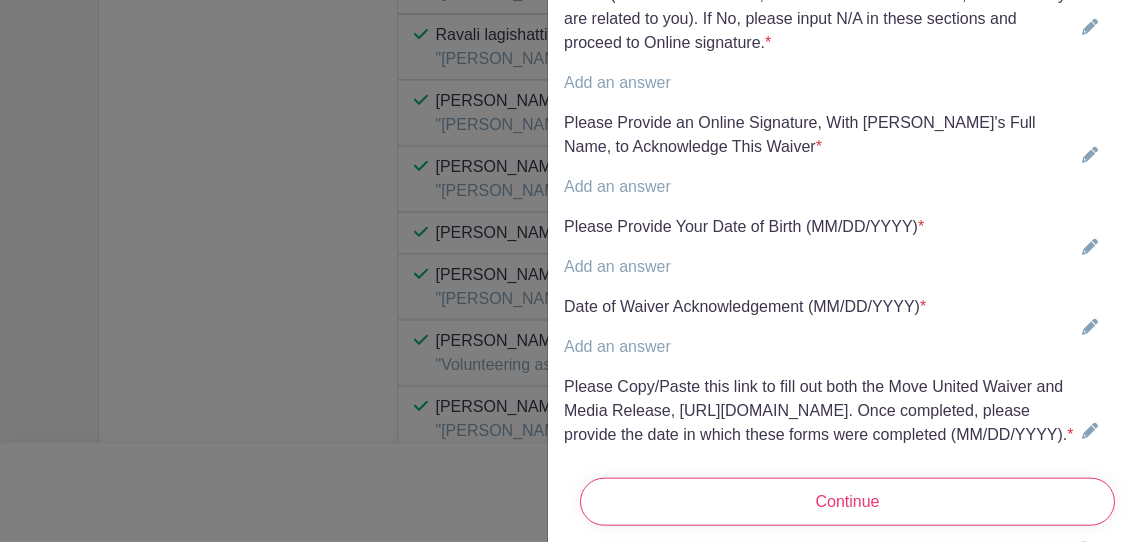 scroll, scrollTop: 5066, scrollLeft: 0, axis: vertical 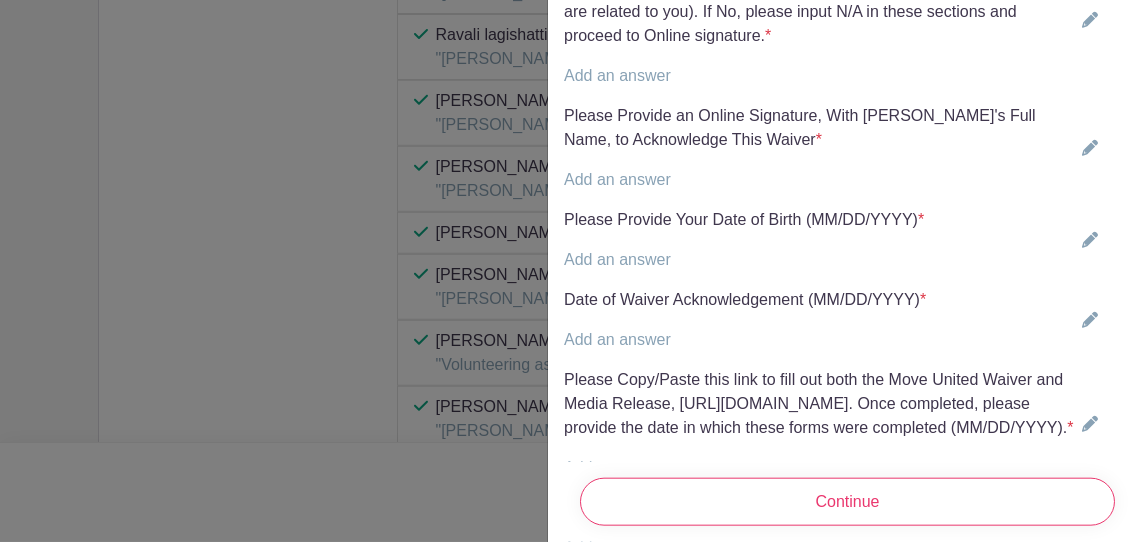 click on "Add an answer" at bounding box center [617, 179] 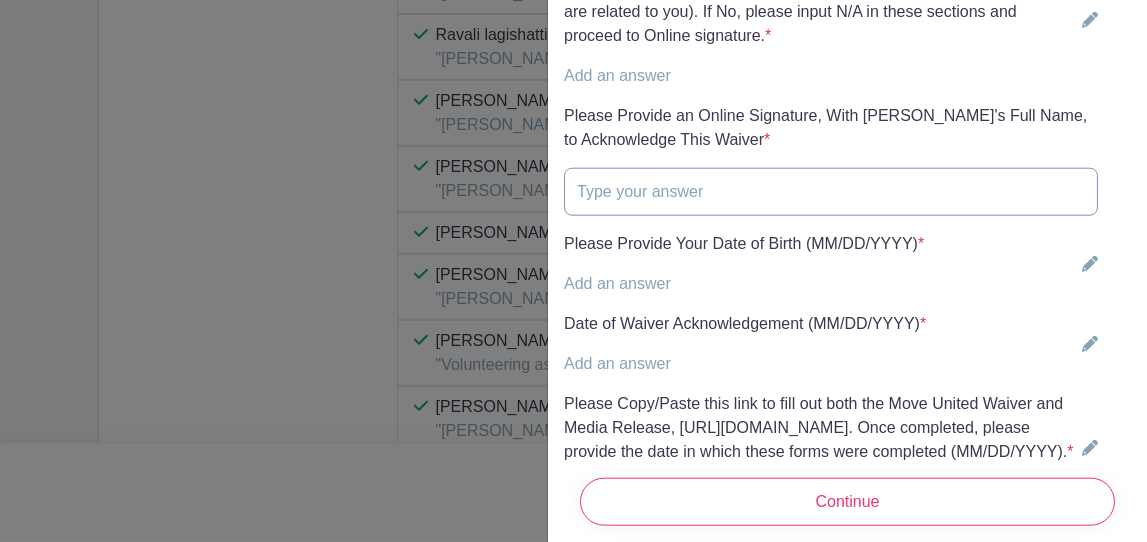 click at bounding box center [831, 192] 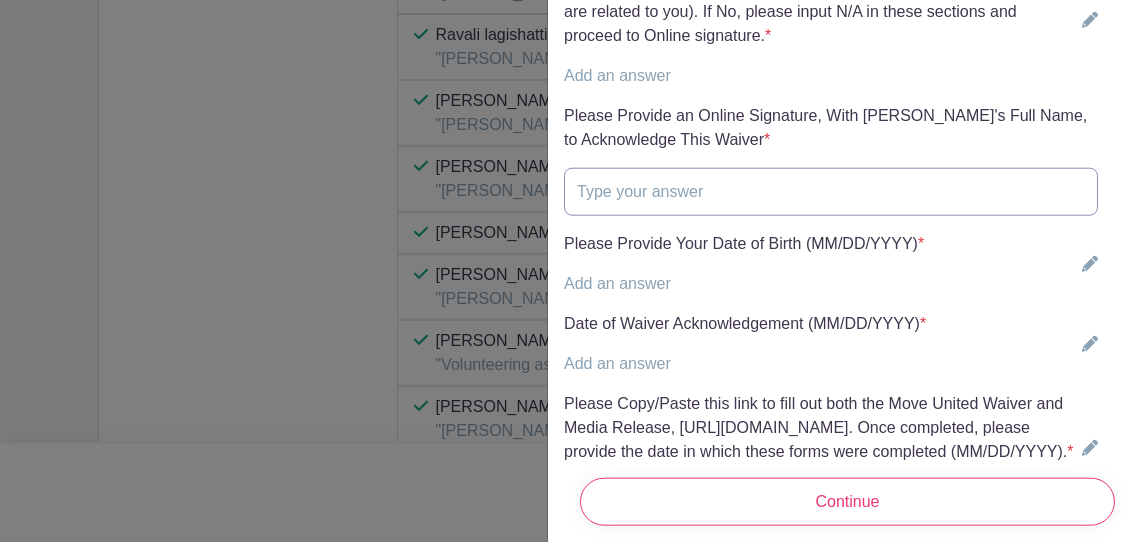 type on "c" 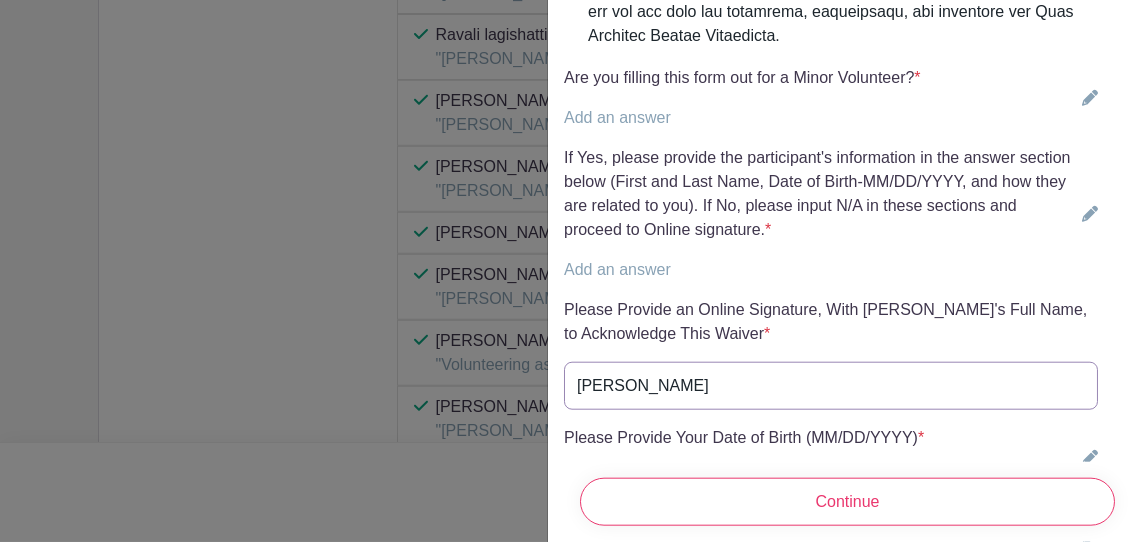 scroll, scrollTop: 4866, scrollLeft: 0, axis: vertical 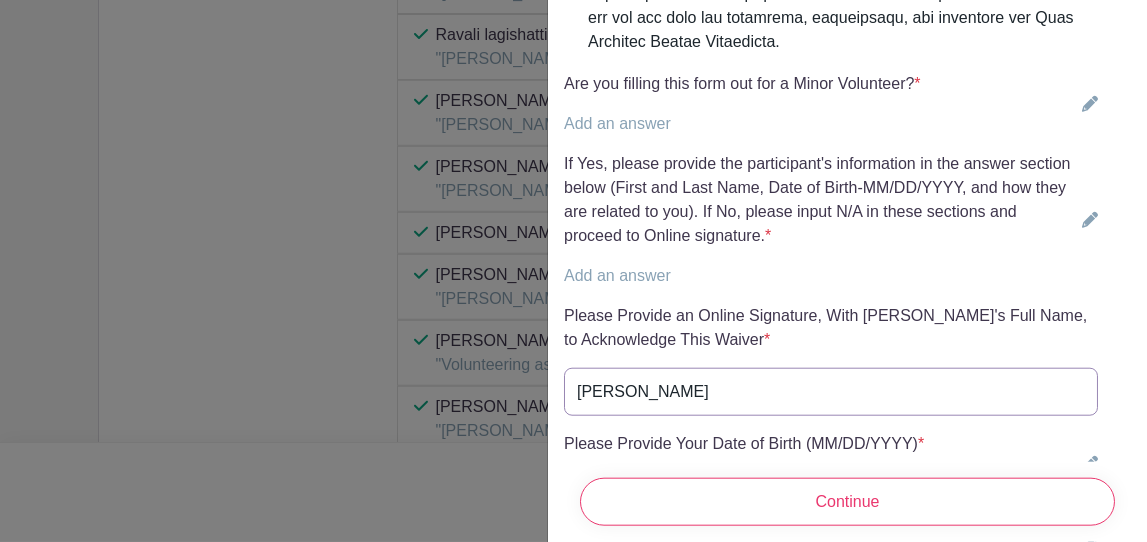 type on "Camille" 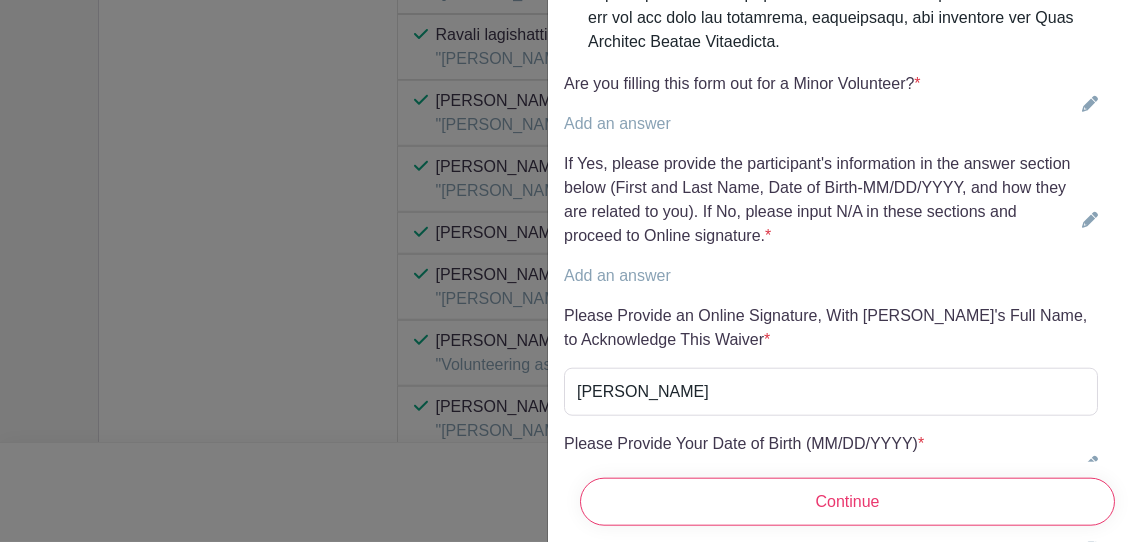 click on "Add an answer" at bounding box center (617, 275) 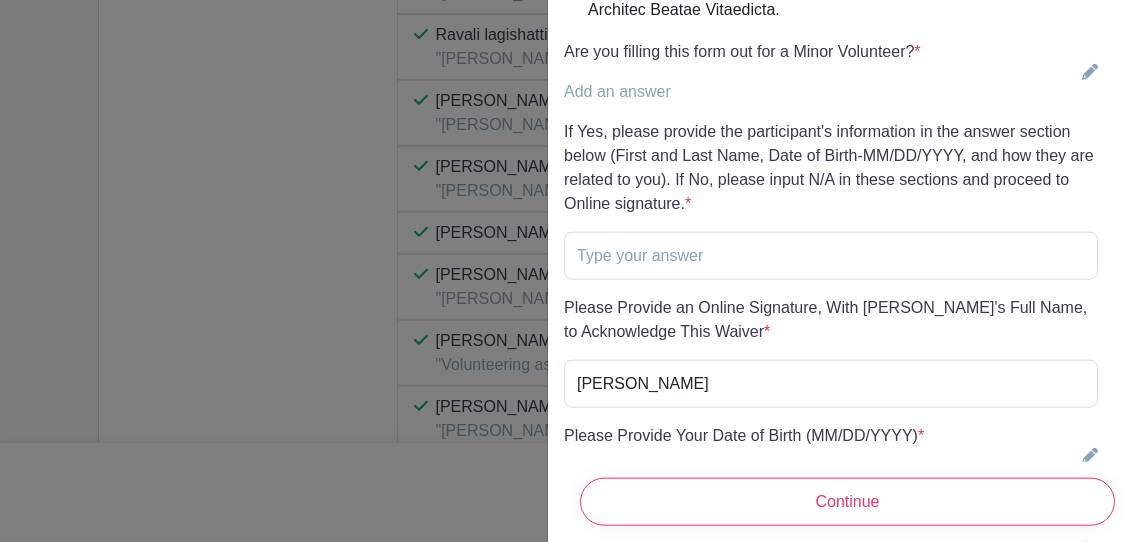 scroll, scrollTop: 4899, scrollLeft: 0, axis: vertical 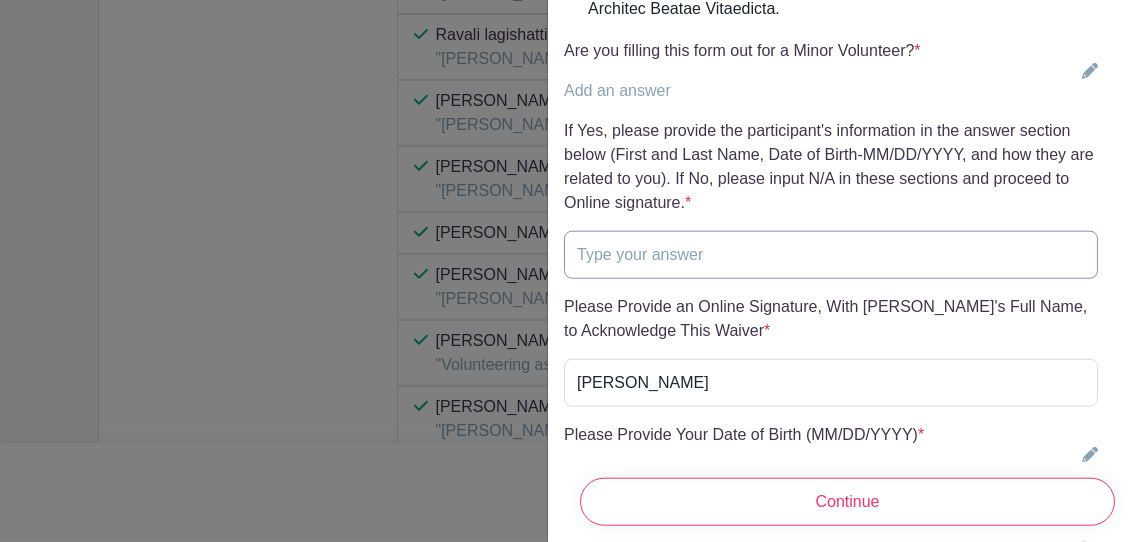 click at bounding box center [831, 255] 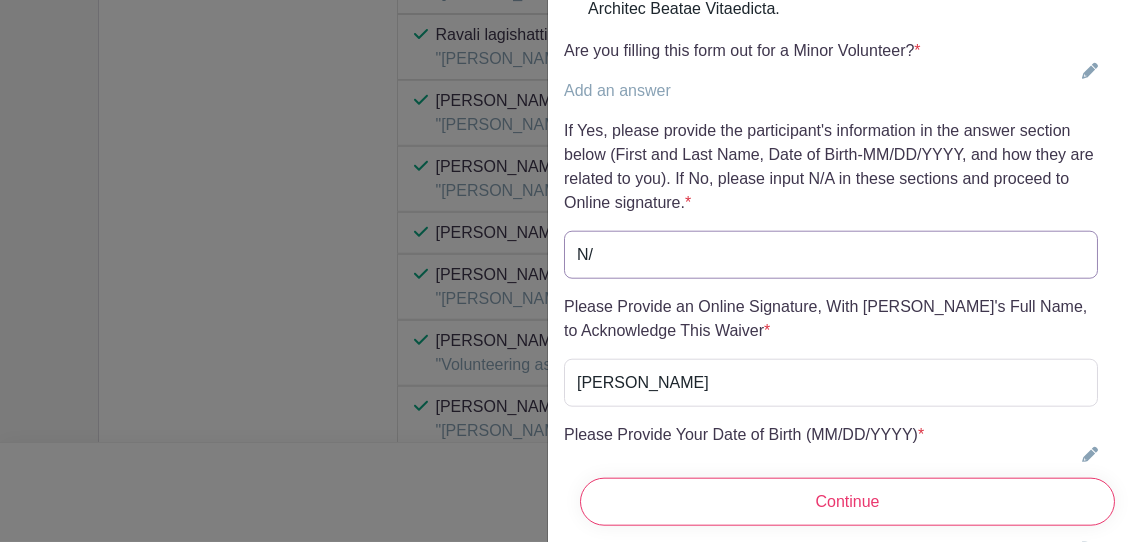 type on "N/A" 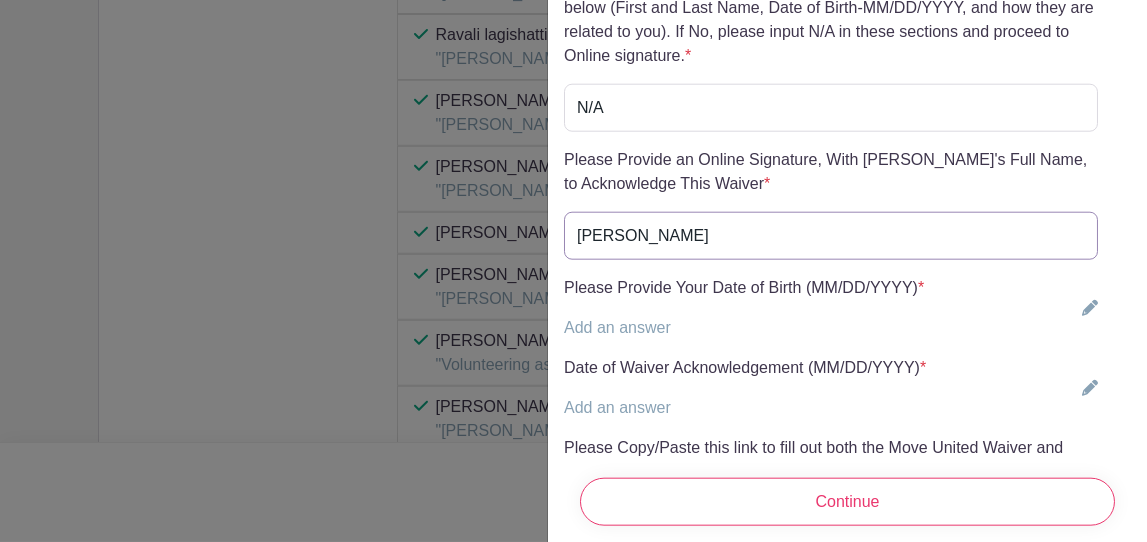 scroll, scrollTop: 5066, scrollLeft: 0, axis: vertical 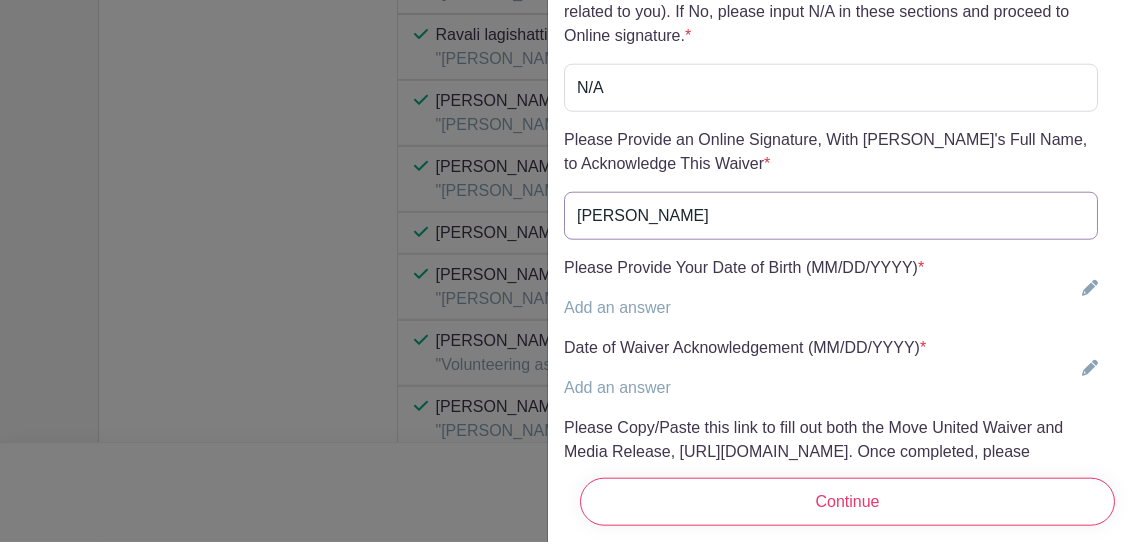 click on "Camille" at bounding box center (831, 216) 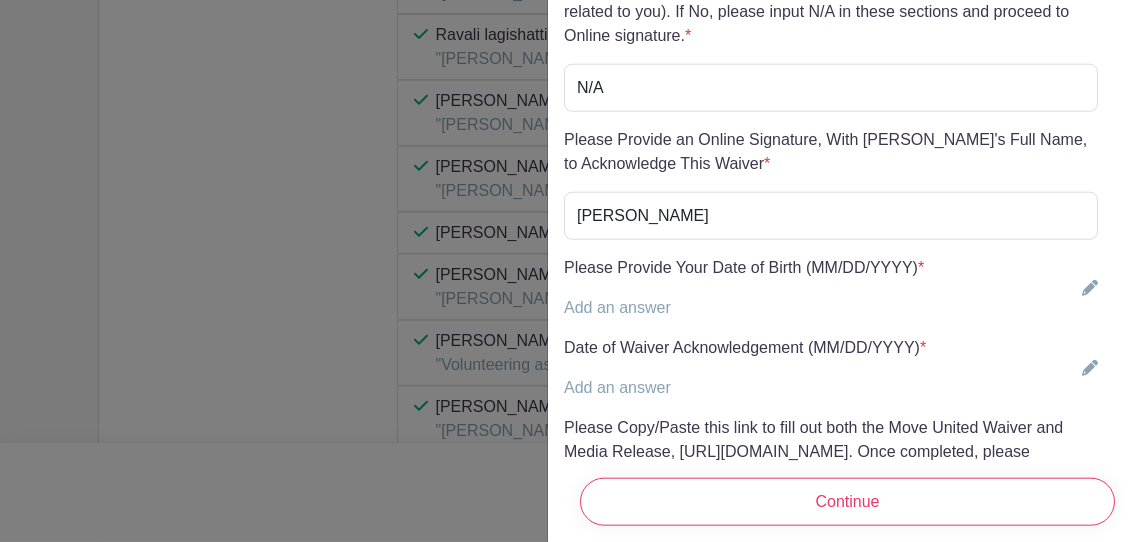 click on "Add an answer" at bounding box center [617, 307] 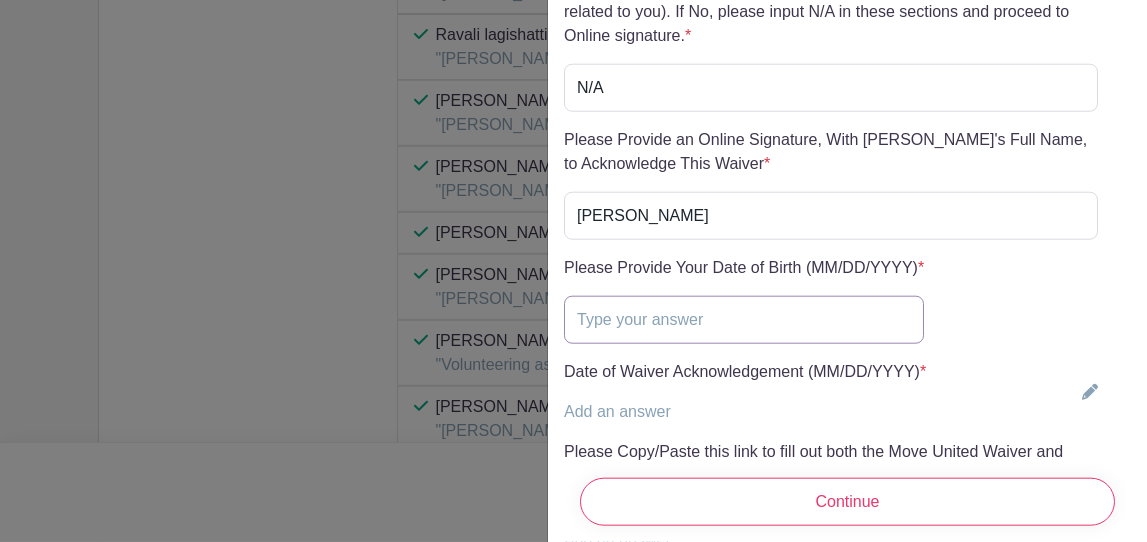 click at bounding box center [744, 320] 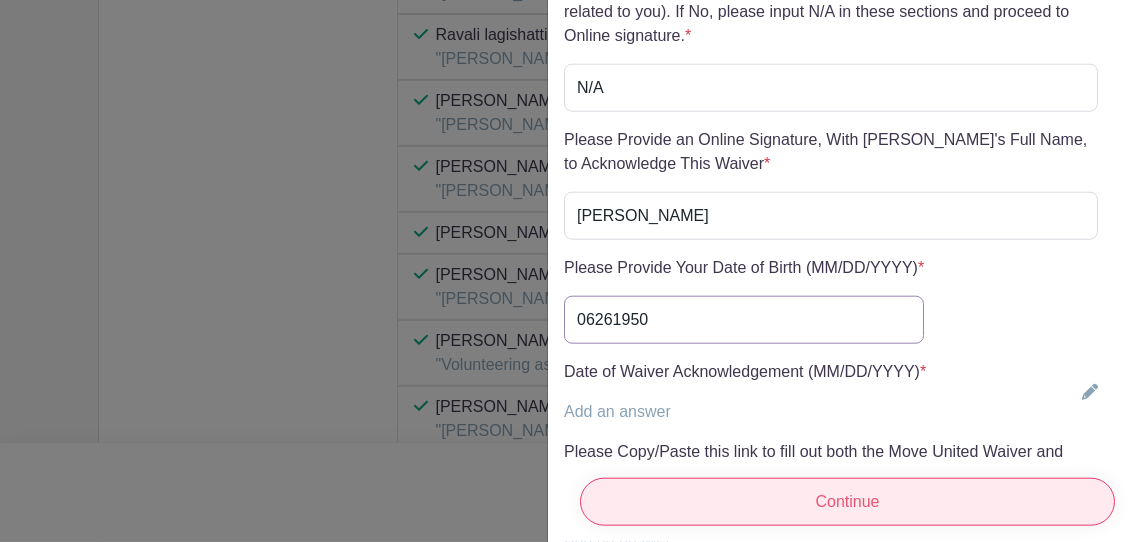 type on "06261950" 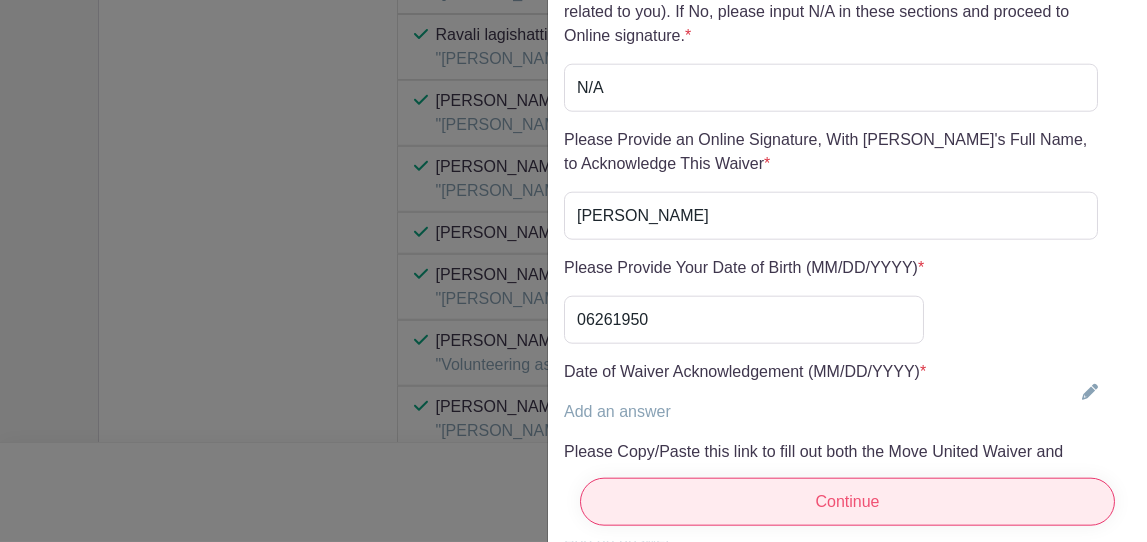 click on "Continue" at bounding box center [847, 502] 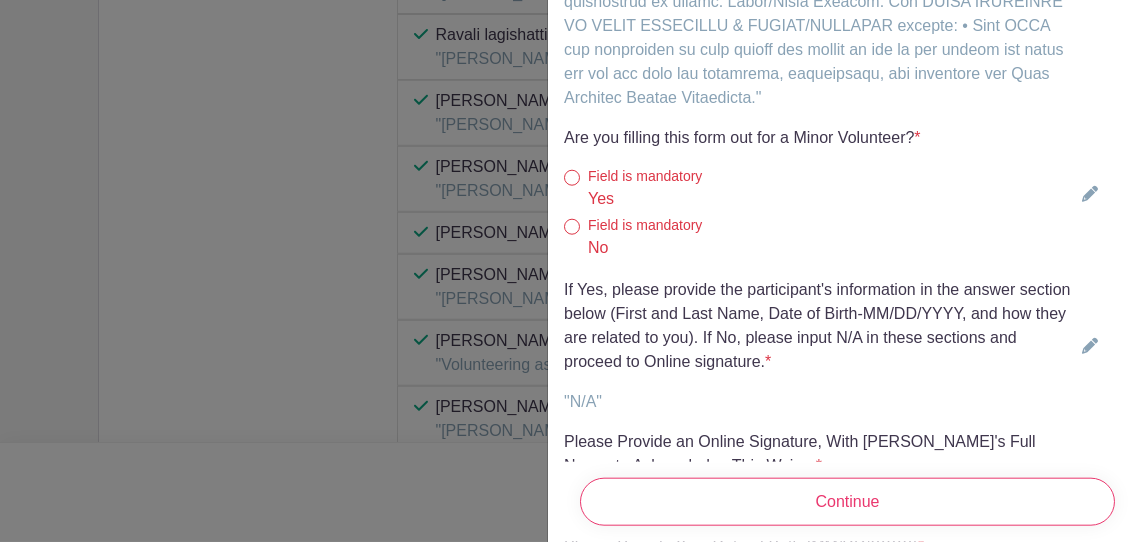 scroll, scrollTop: 4899, scrollLeft: 0, axis: vertical 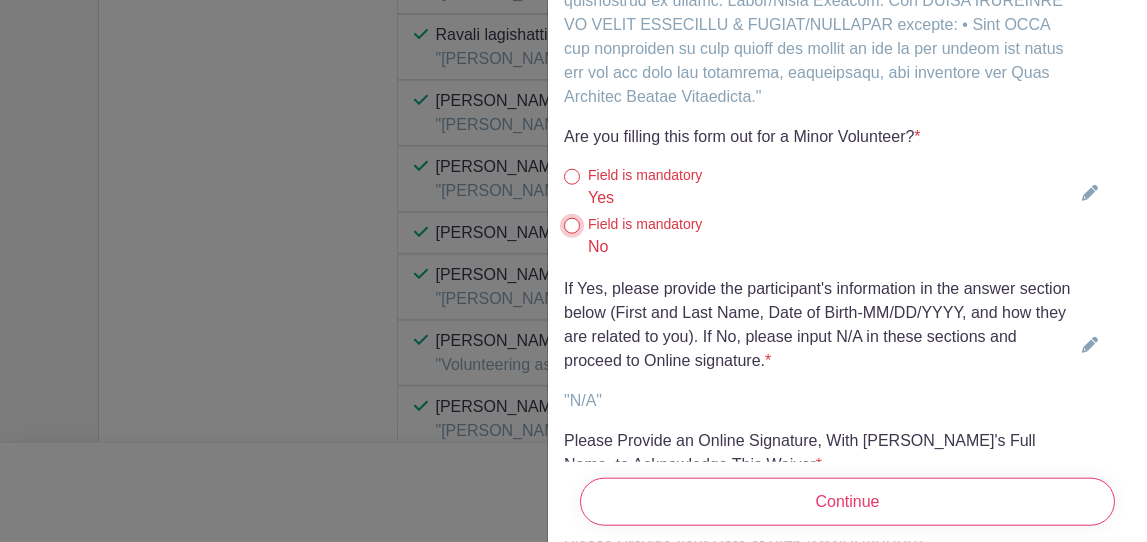 click on "No" at bounding box center [572, 226] 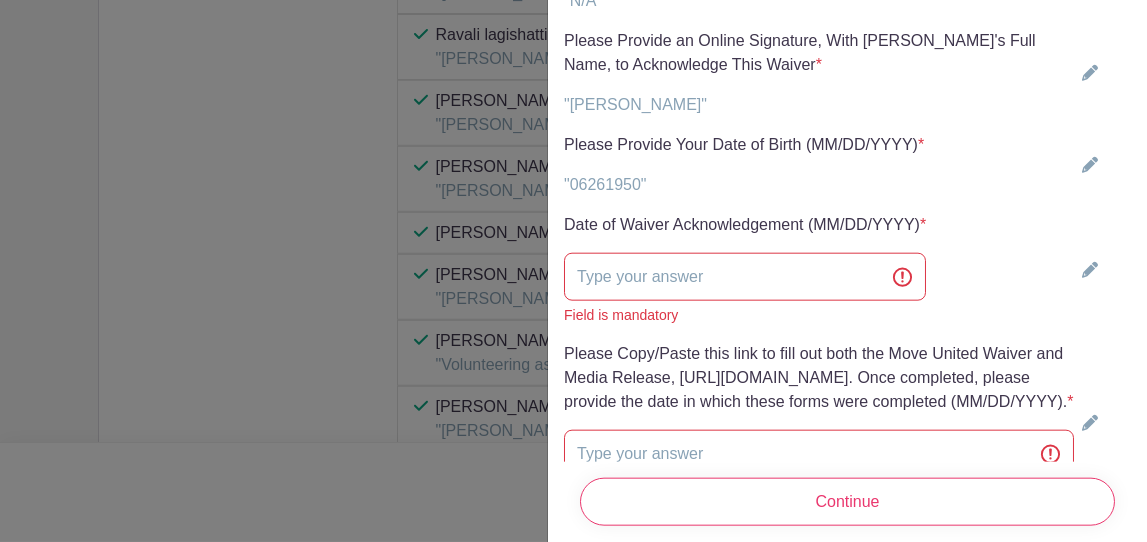 scroll, scrollTop: 5300, scrollLeft: 0, axis: vertical 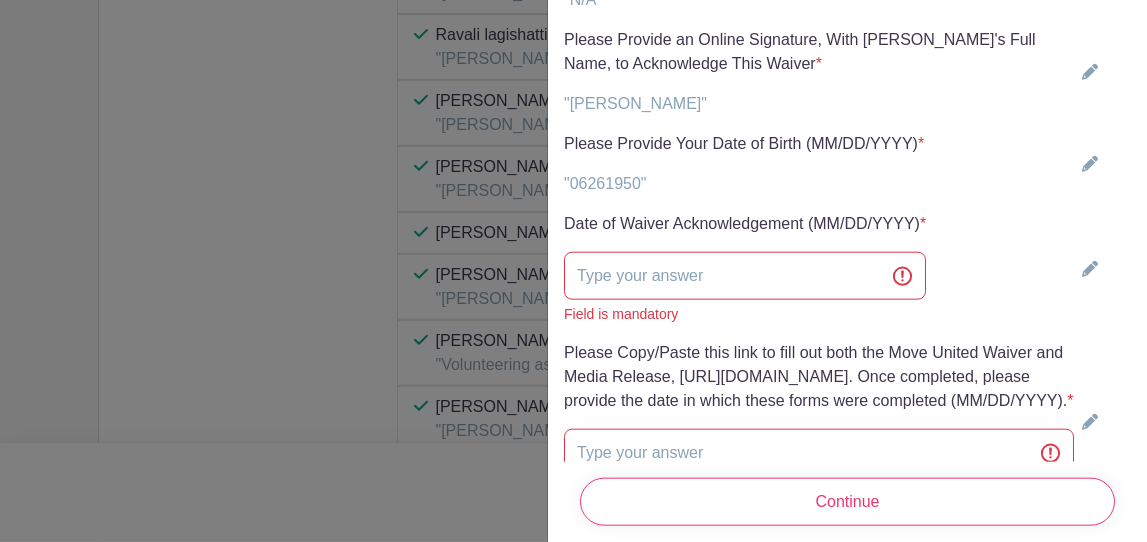 click on ""06261950"" at bounding box center [605, 183] 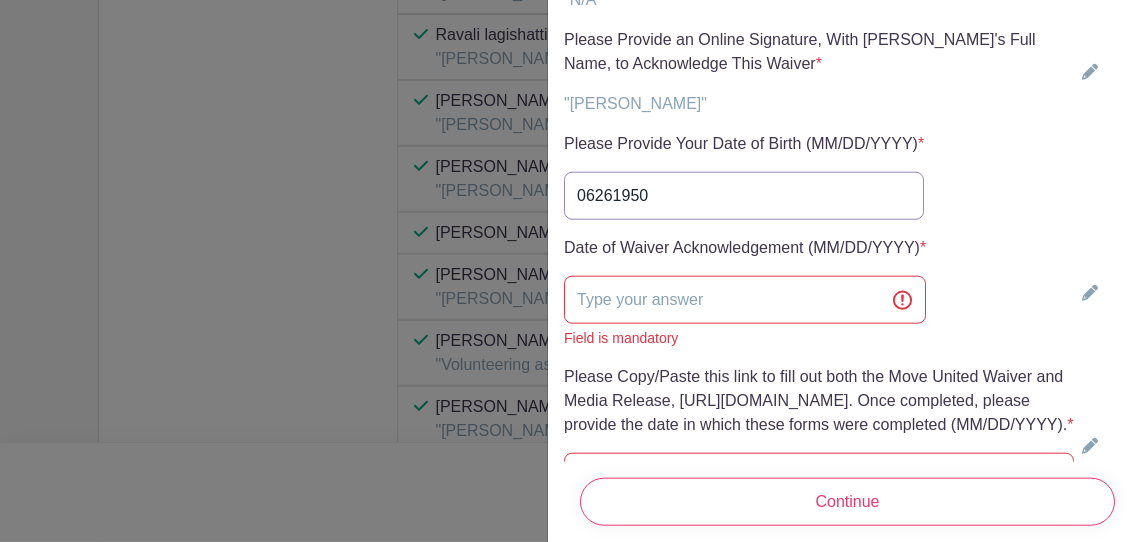 click on "06261950" at bounding box center (744, 196) 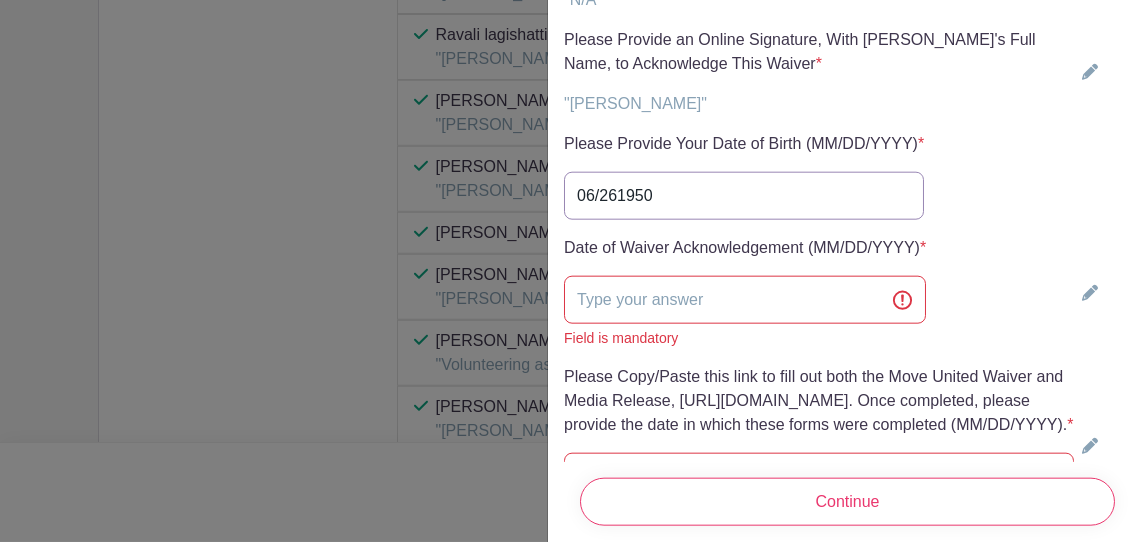 click on "06/261950" at bounding box center [744, 196] 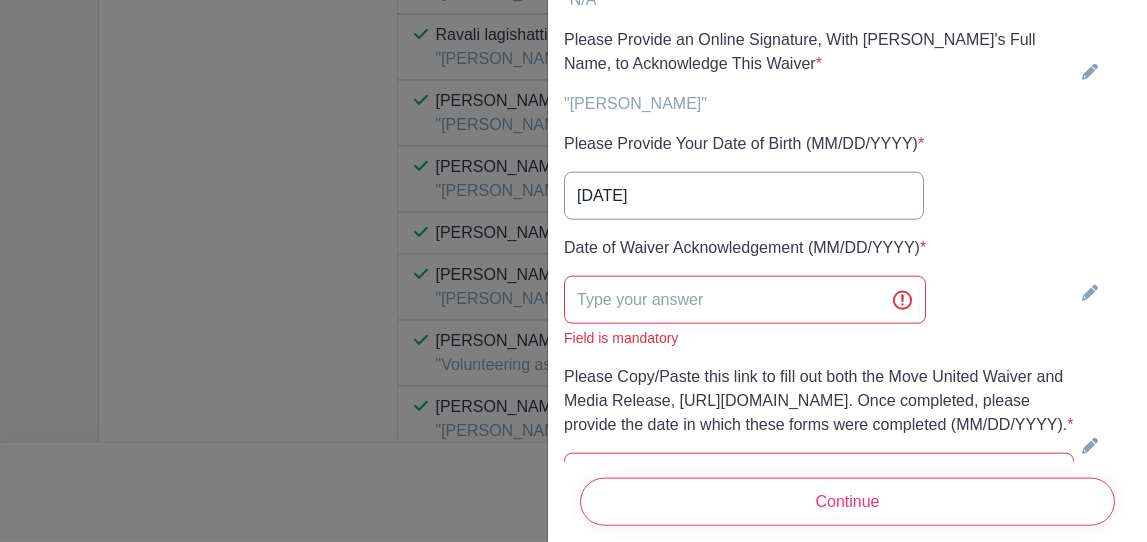 type on "06/26/1950" 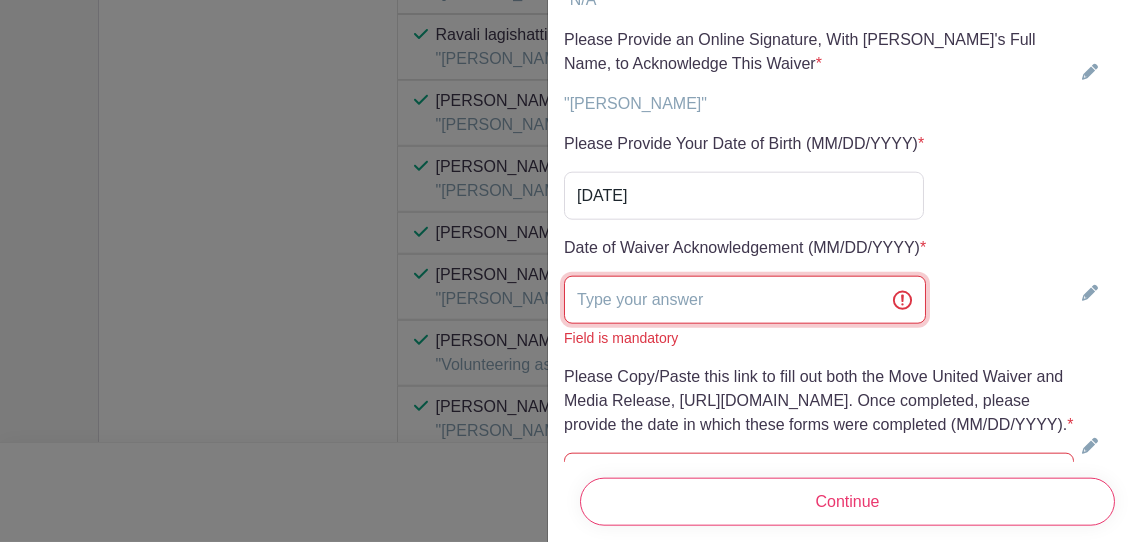 click at bounding box center (745, 300) 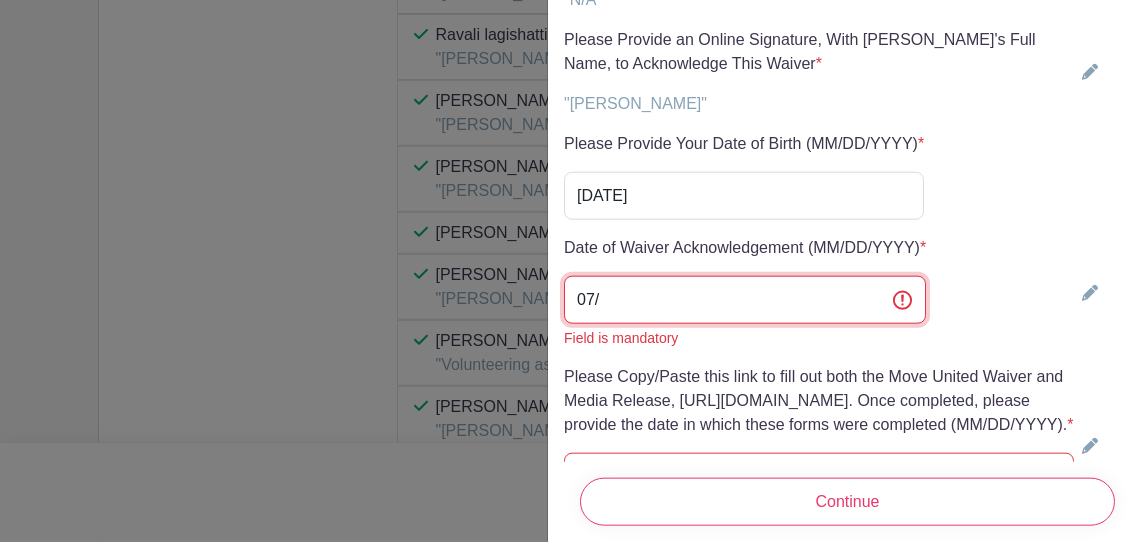 type on "07/11/2025" 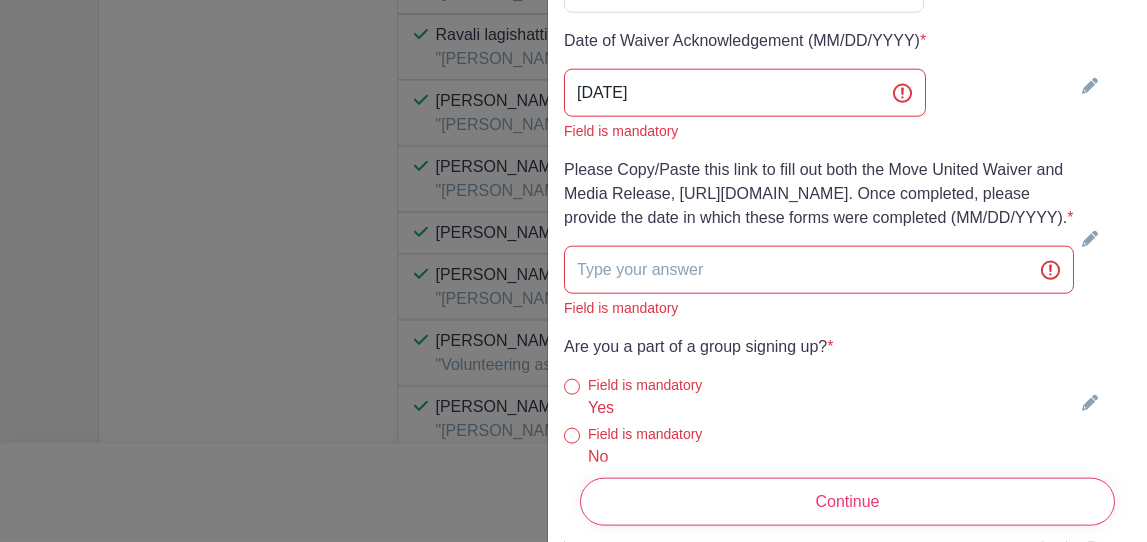 scroll, scrollTop: 5566, scrollLeft: 0, axis: vertical 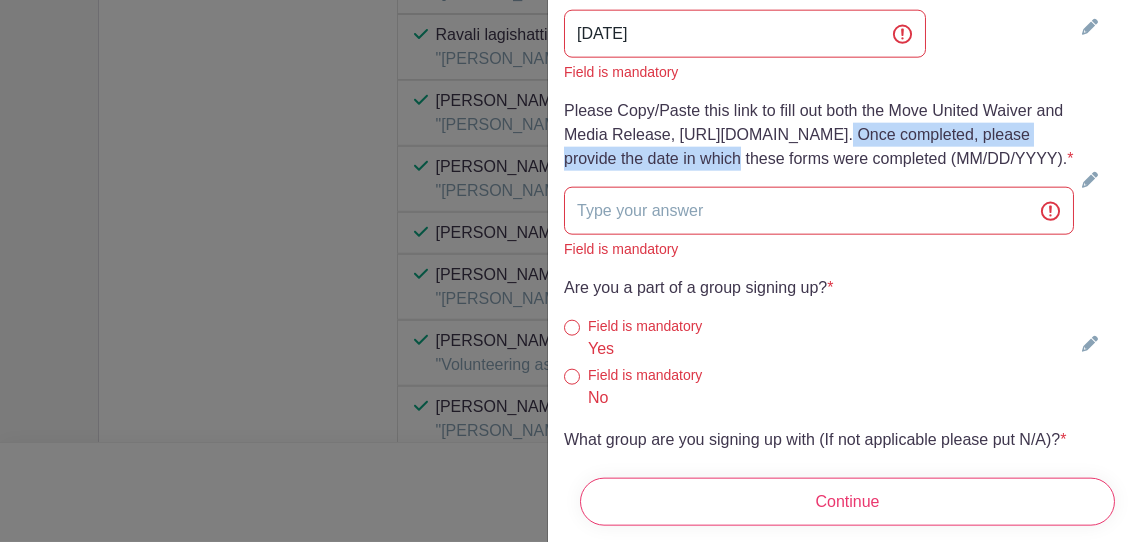 drag, startPoint x: 567, startPoint y: 208, endPoint x: 929, endPoint y: 206, distance: 362.00552 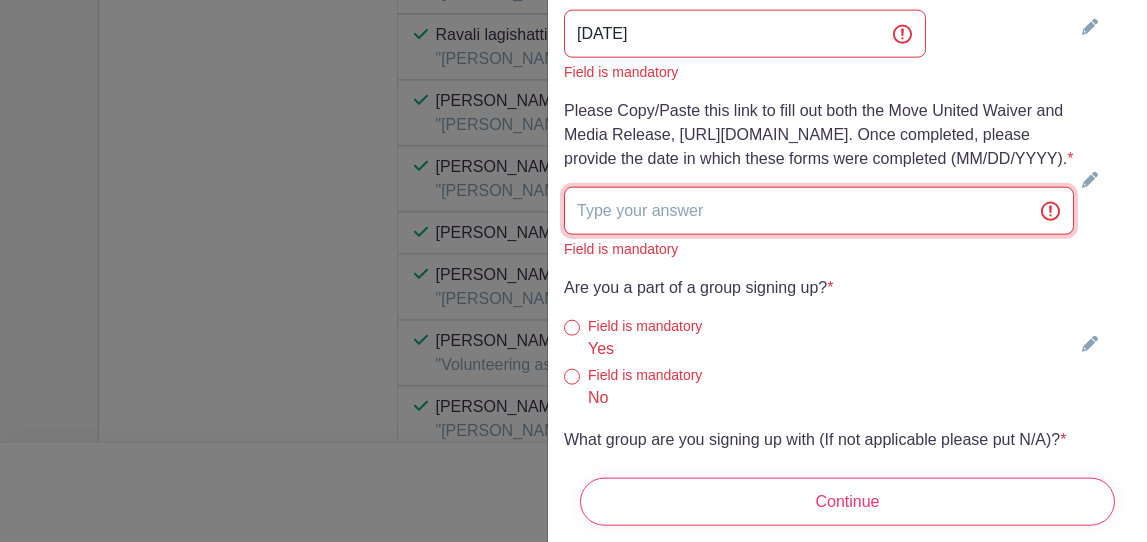 click at bounding box center (819, 211) 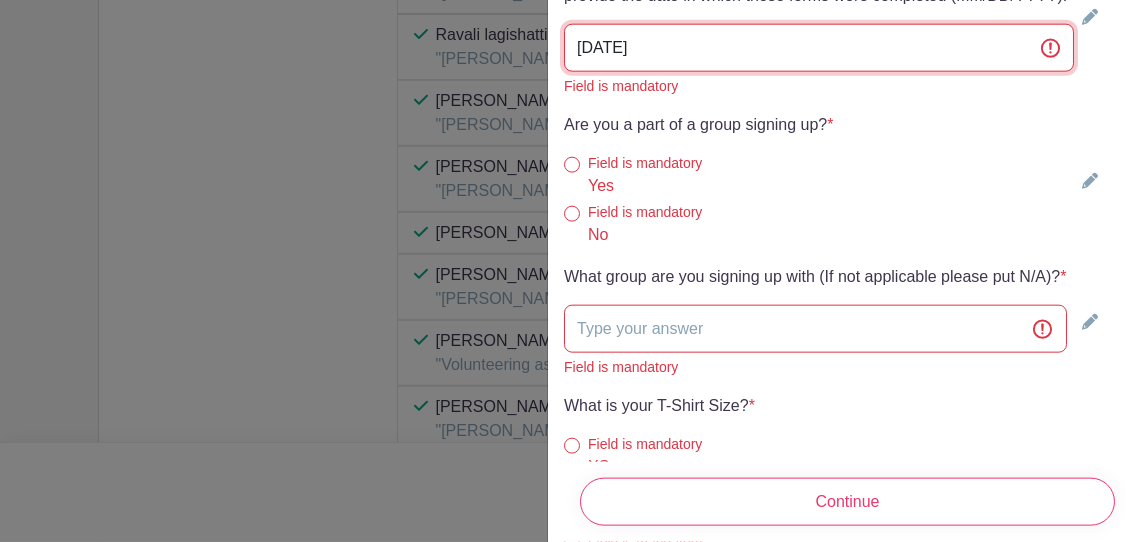 scroll, scrollTop: 5733, scrollLeft: 0, axis: vertical 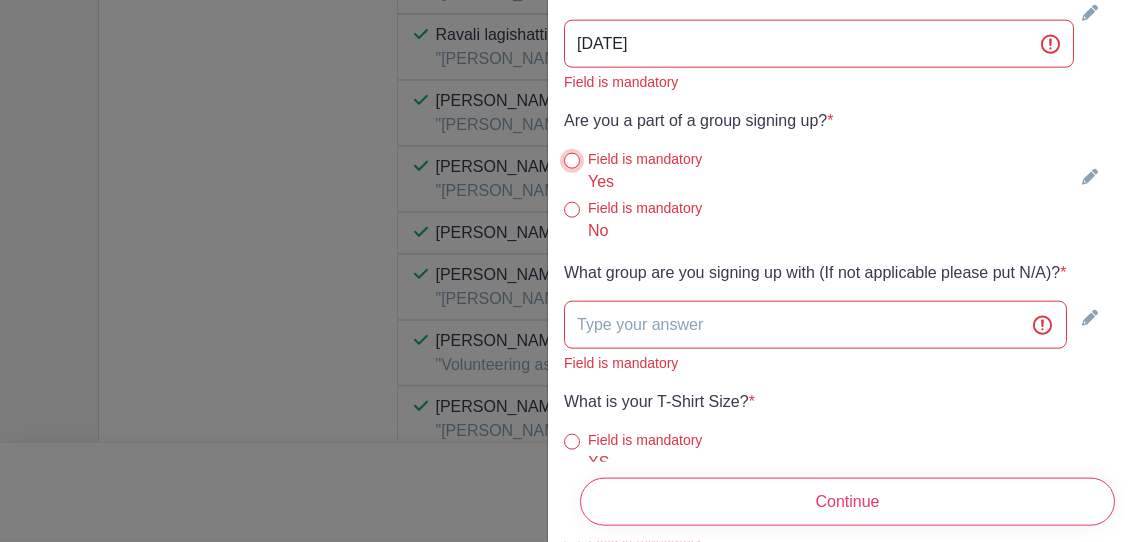 click on "Yes" at bounding box center [572, 161] 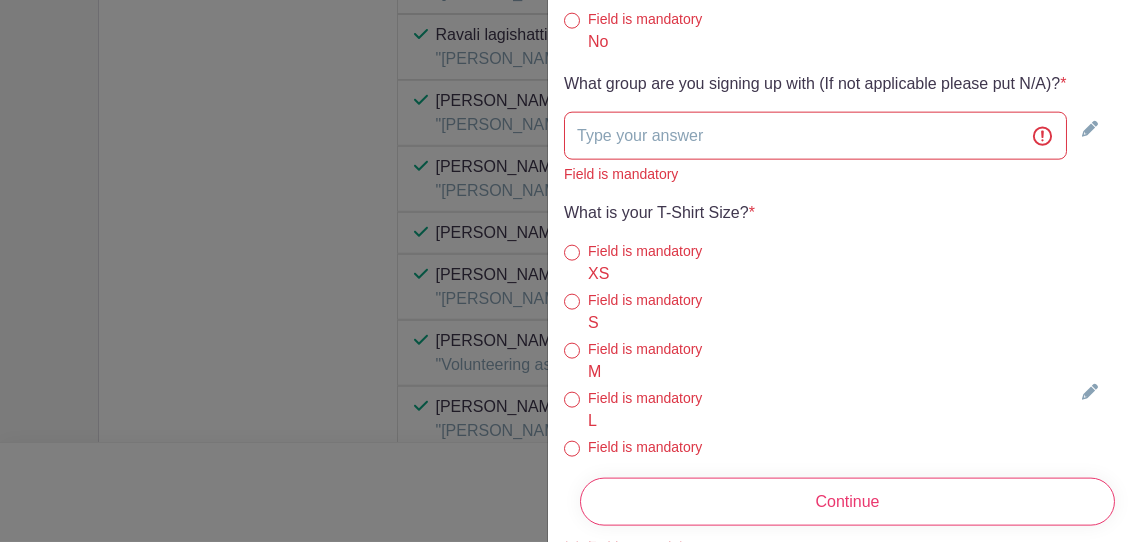 scroll, scrollTop: 5933, scrollLeft: 0, axis: vertical 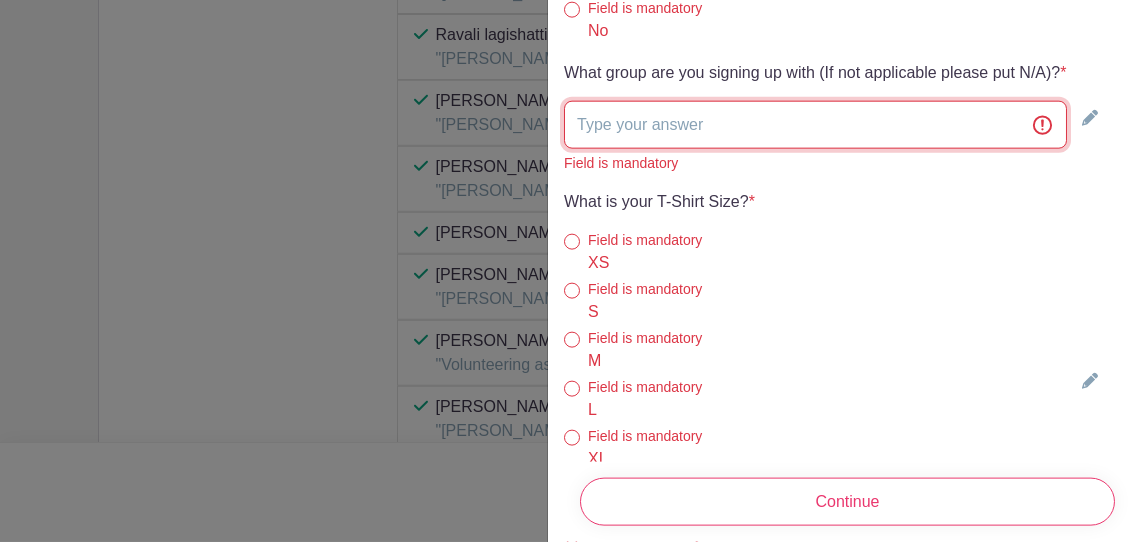 click at bounding box center (815, 125) 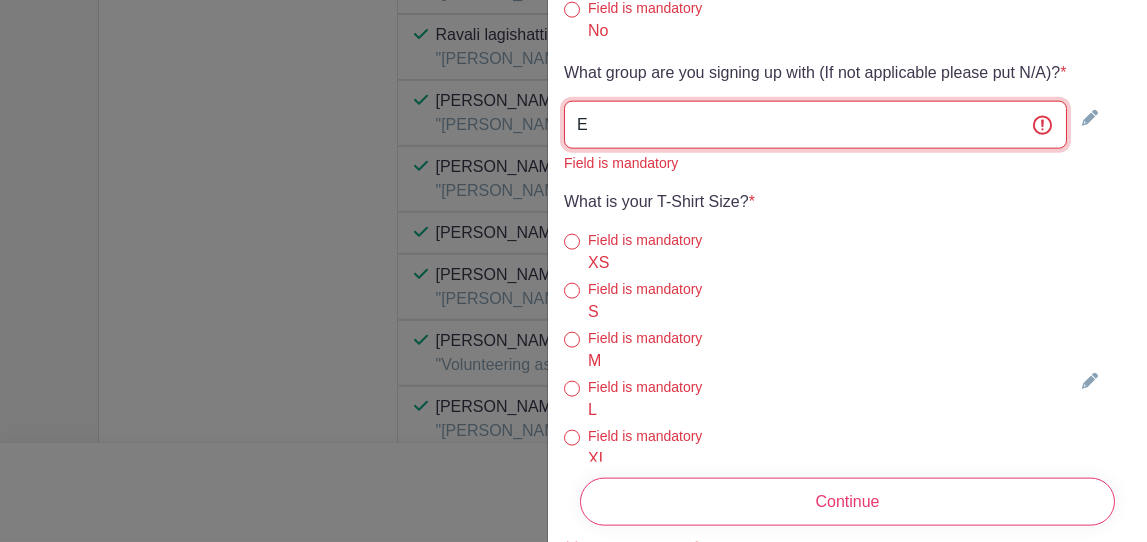 type on "Eagles" 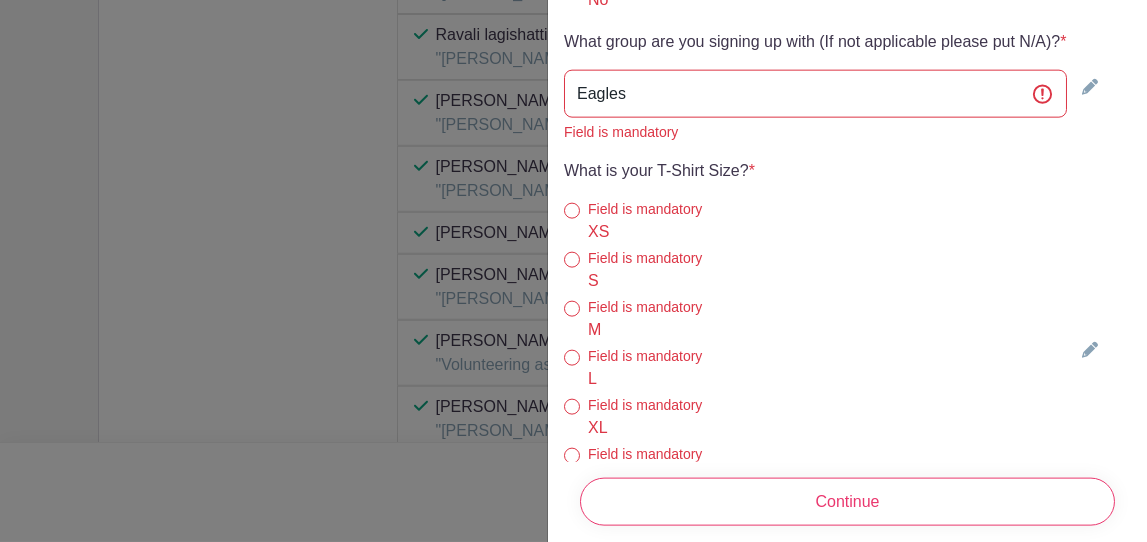 scroll, scrollTop: 6166, scrollLeft: 0, axis: vertical 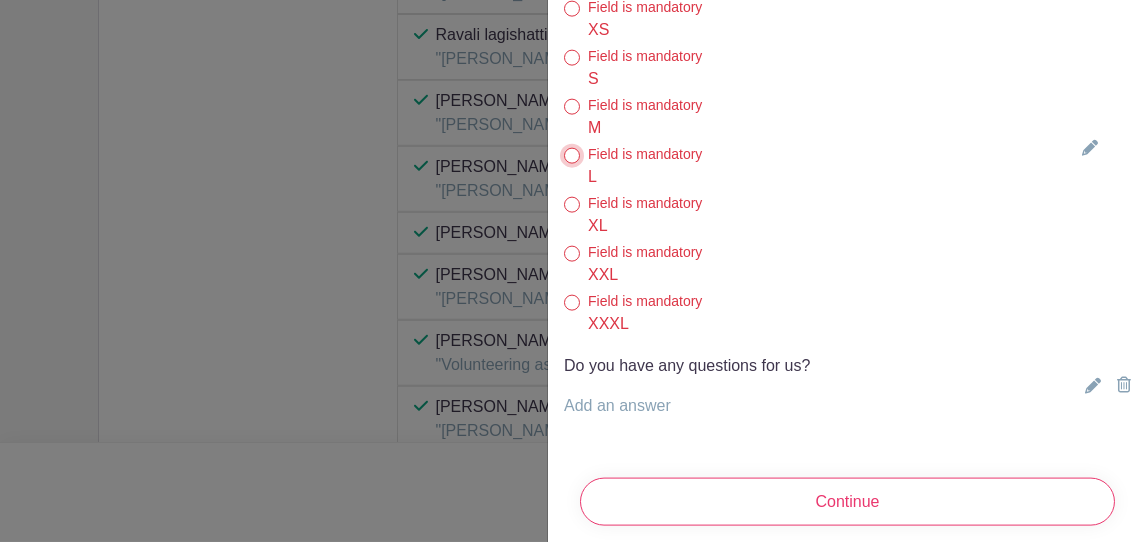 click on "L" at bounding box center (572, 156) 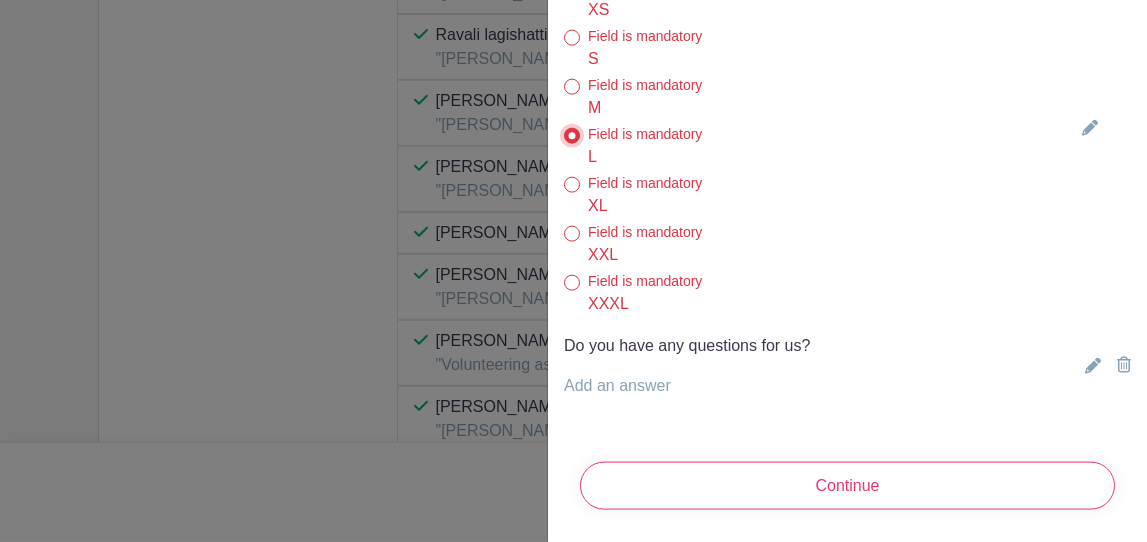 scroll, scrollTop: 6320, scrollLeft: 0, axis: vertical 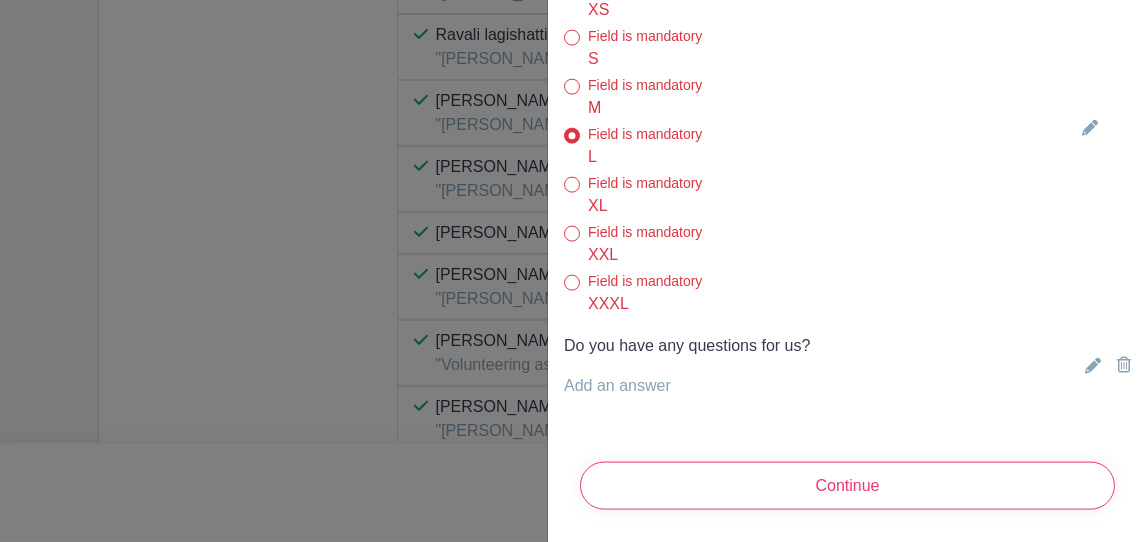 click on "Add an answer" at bounding box center (617, 385) 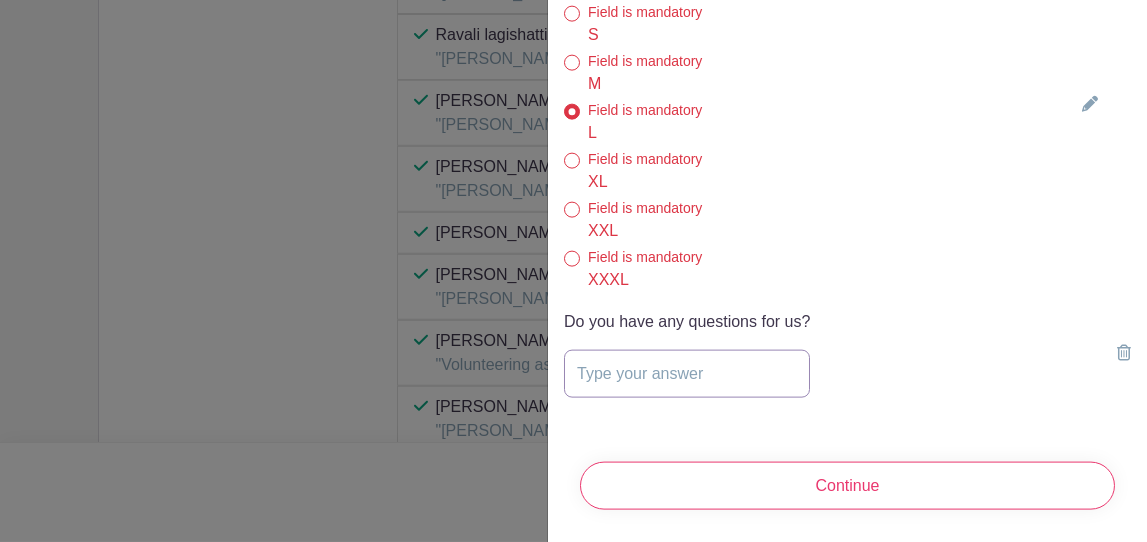 click at bounding box center (687, 374) 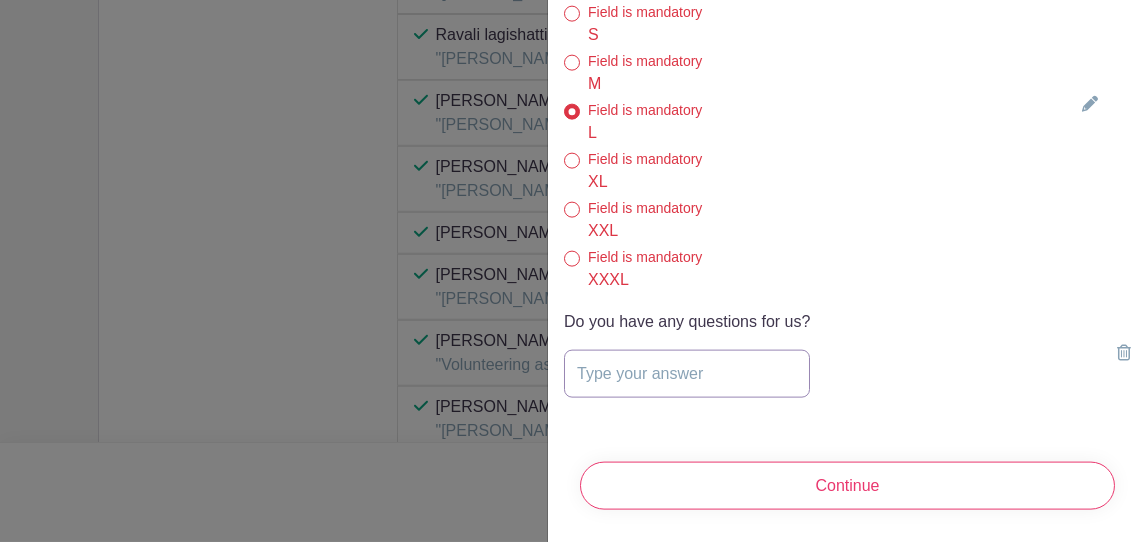 type on "no" 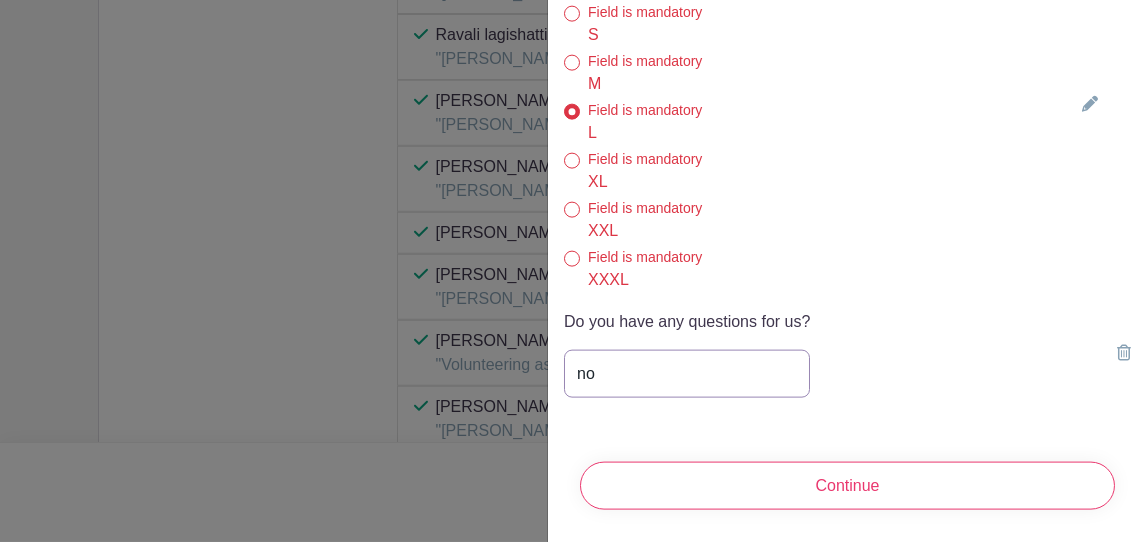 scroll, scrollTop: 6343, scrollLeft: 0, axis: vertical 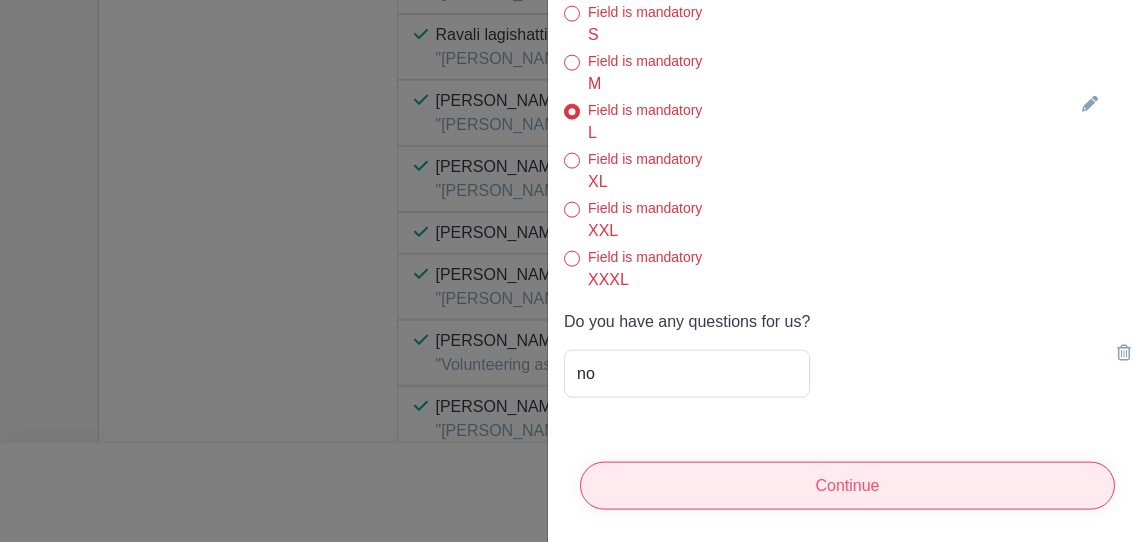 click on "Continue" at bounding box center (847, 486) 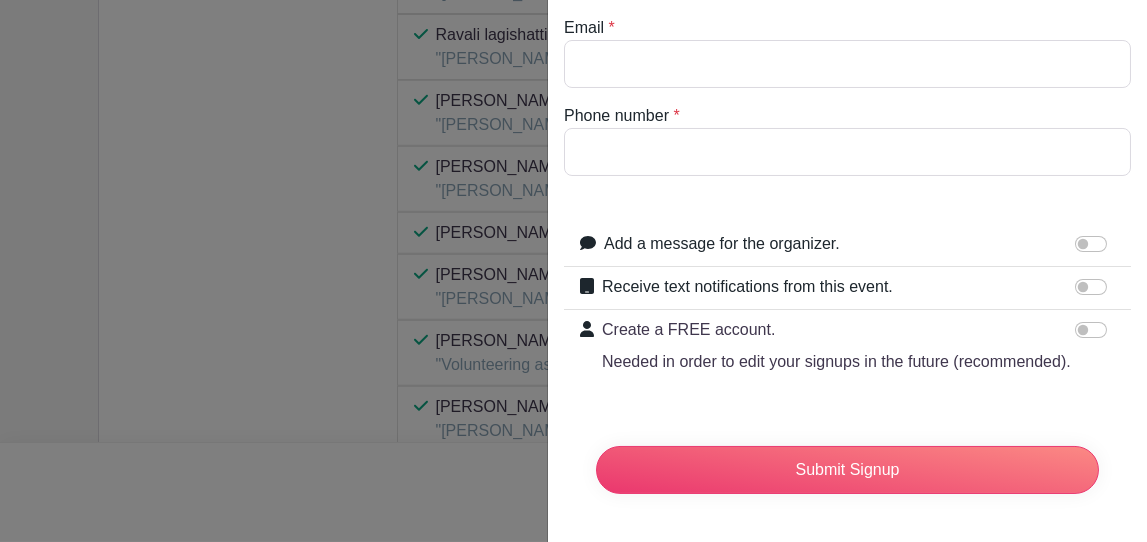 scroll, scrollTop: 219, scrollLeft: 0, axis: vertical 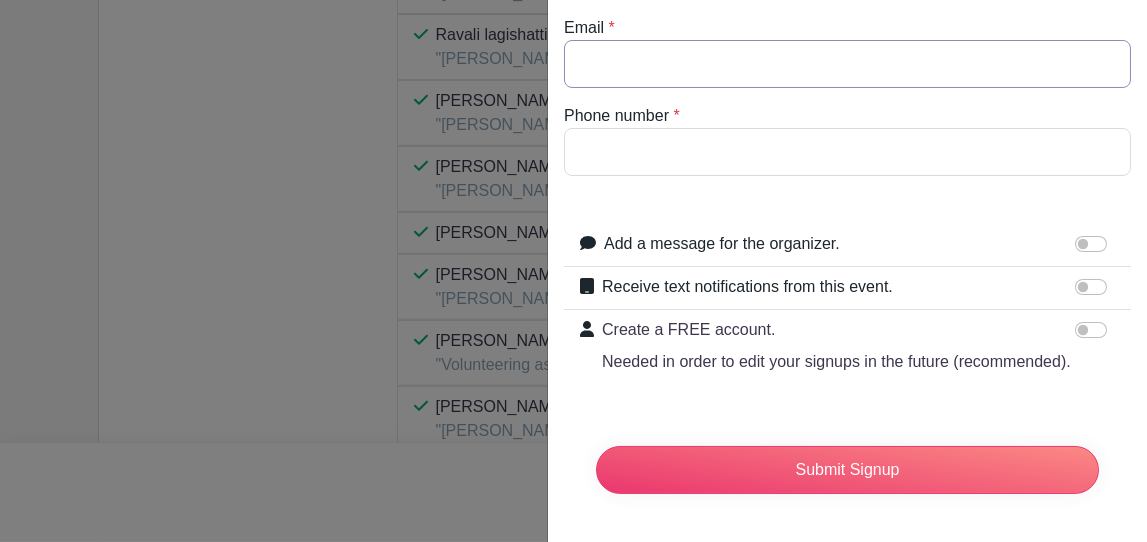 type on "terry.lieffers@outlook.com" 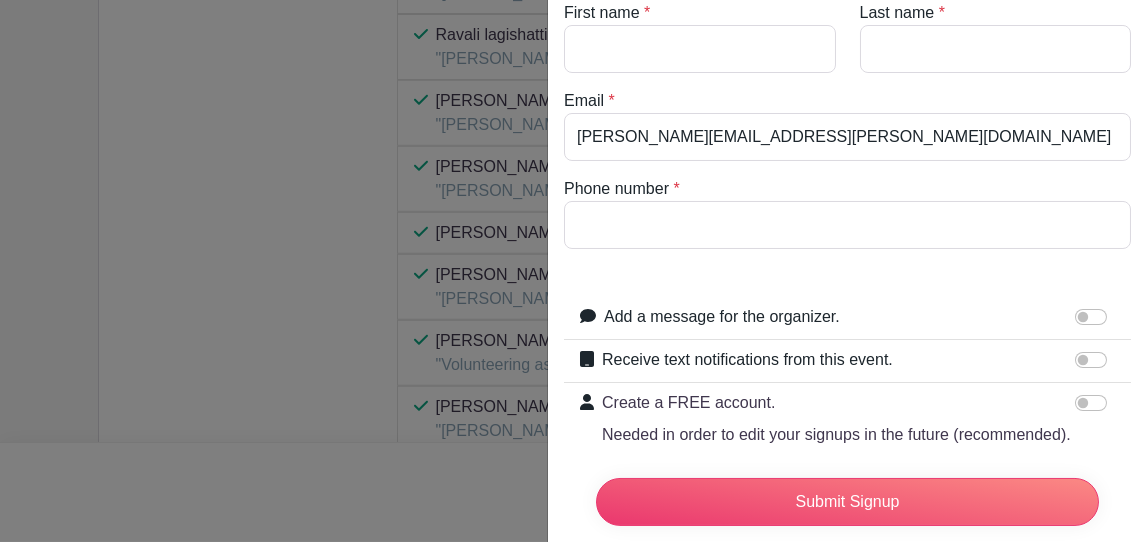 scroll, scrollTop: 0, scrollLeft: 0, axis: both 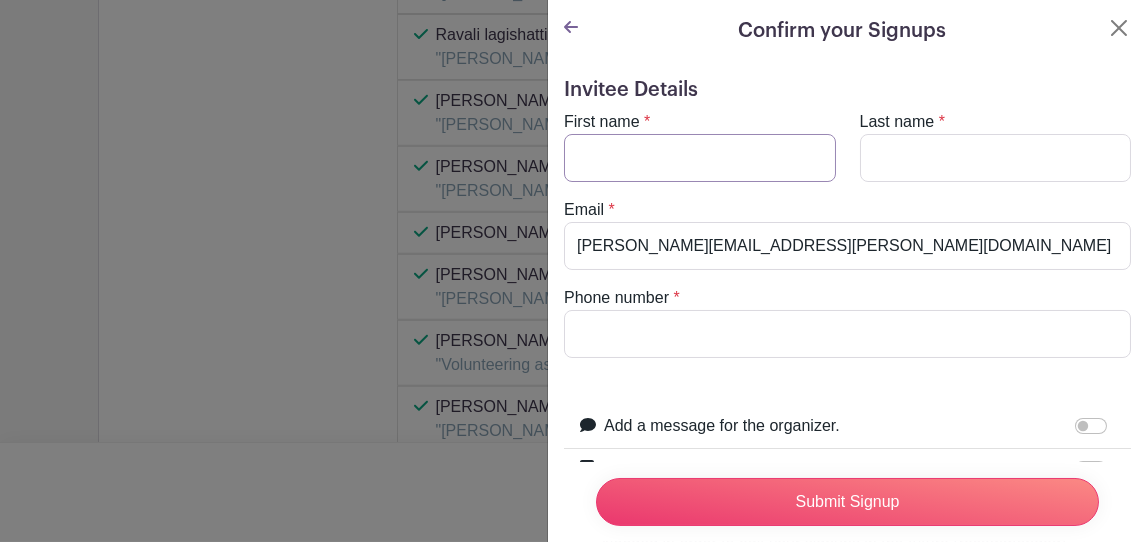 click on "First name" at bounding box center [700, 158] 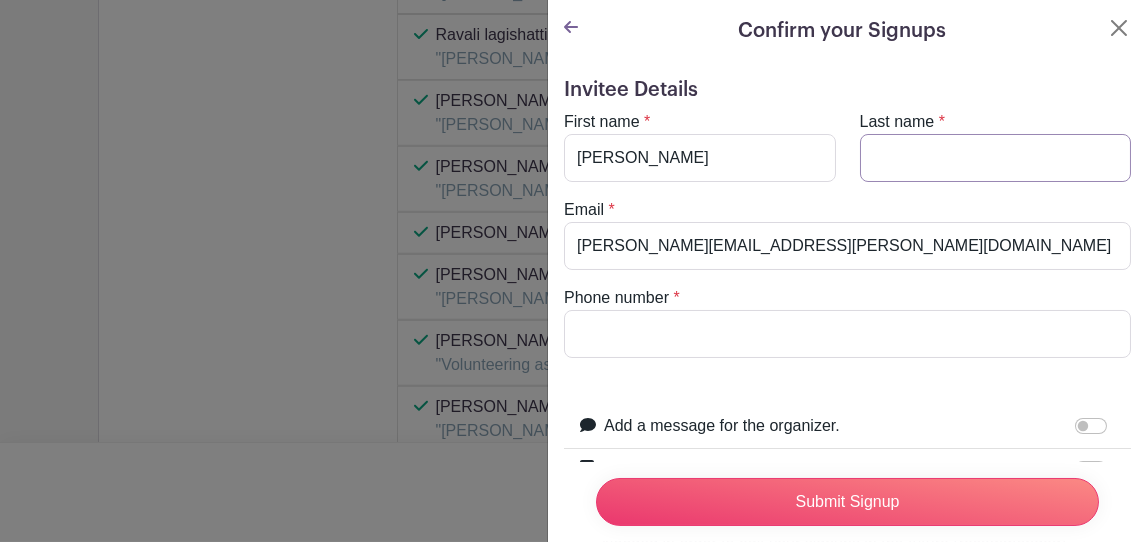 type on "Lieffers" 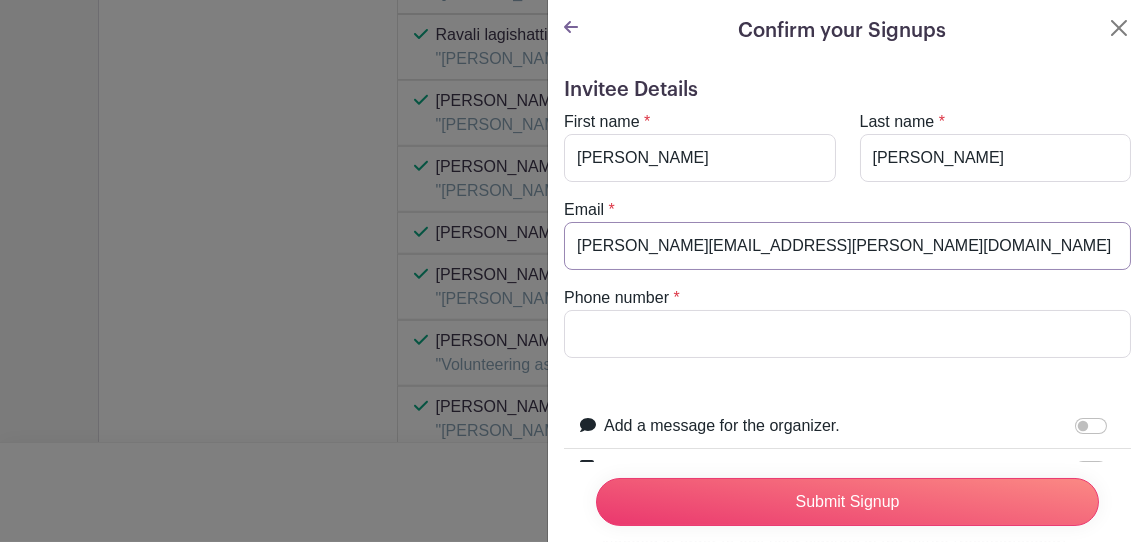 click on "terry.lieffers@outlook.com" at bounding box center (847, 246) 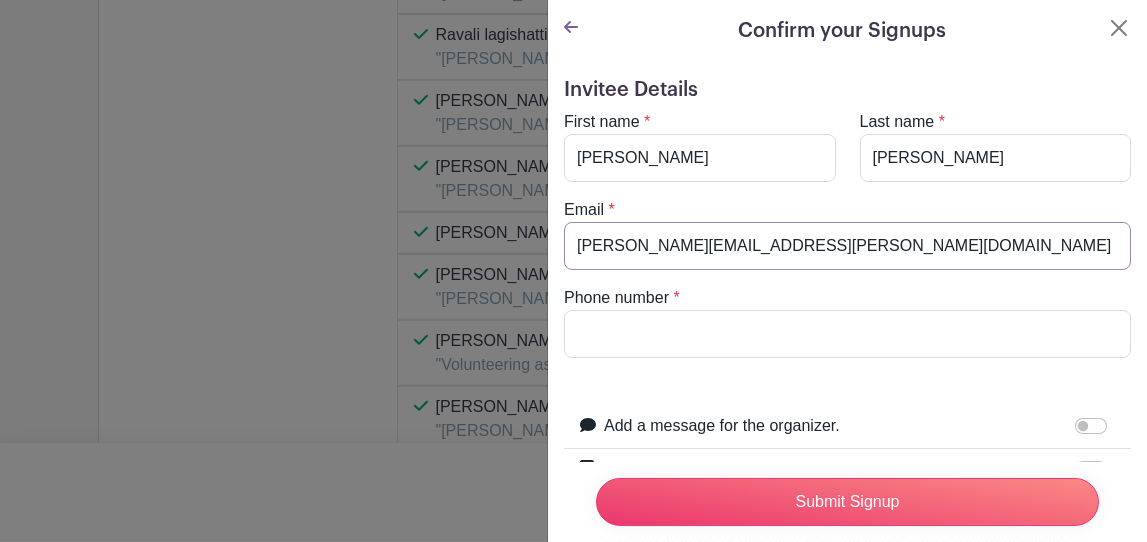 drag, startPoint x: 771, startPoint y: 240, endPoint x: 503, endPoint y: 244, distance: 268.02985 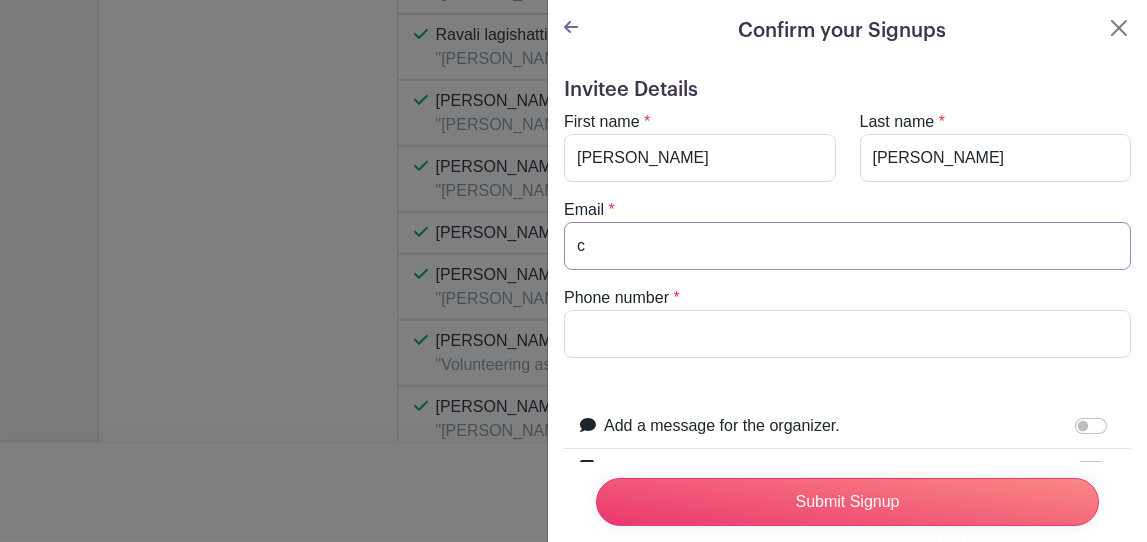 type on "clieffers76@gmail.com" 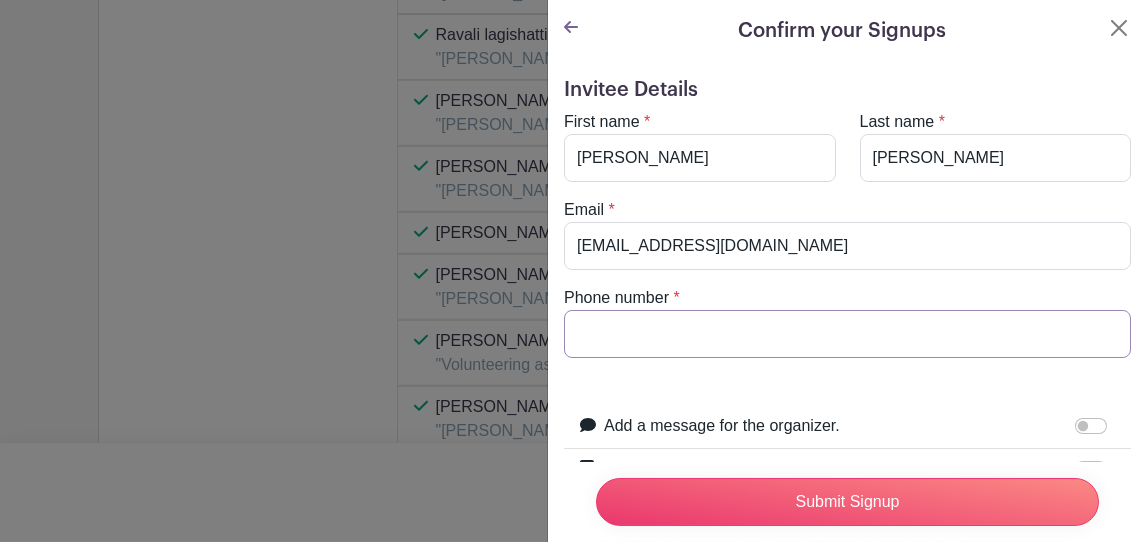 click on "Phone number" at bounding box center [847, 334] 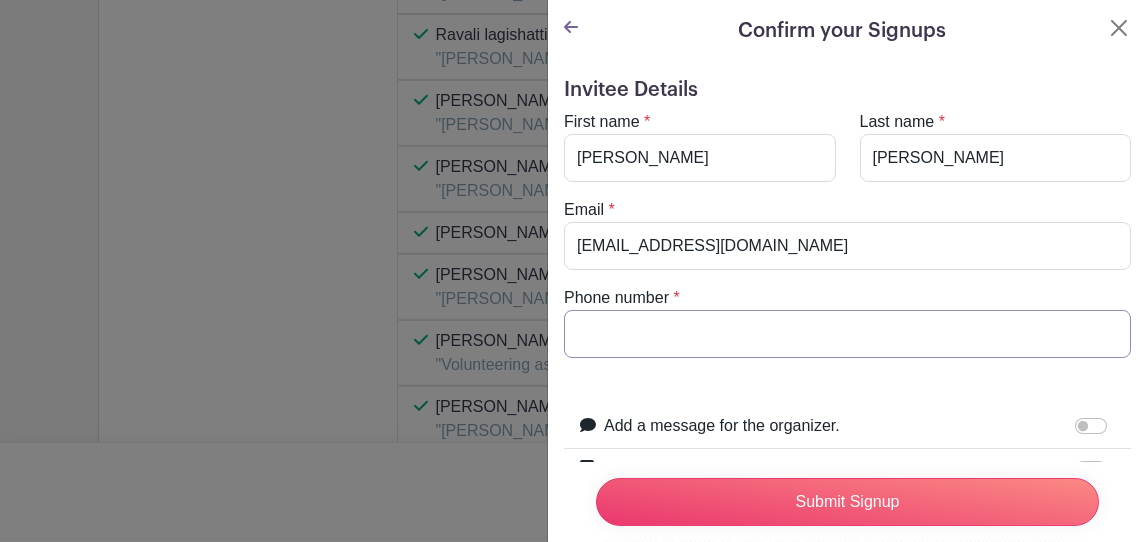 click on "Phone number" at bounding box center (847, 334) 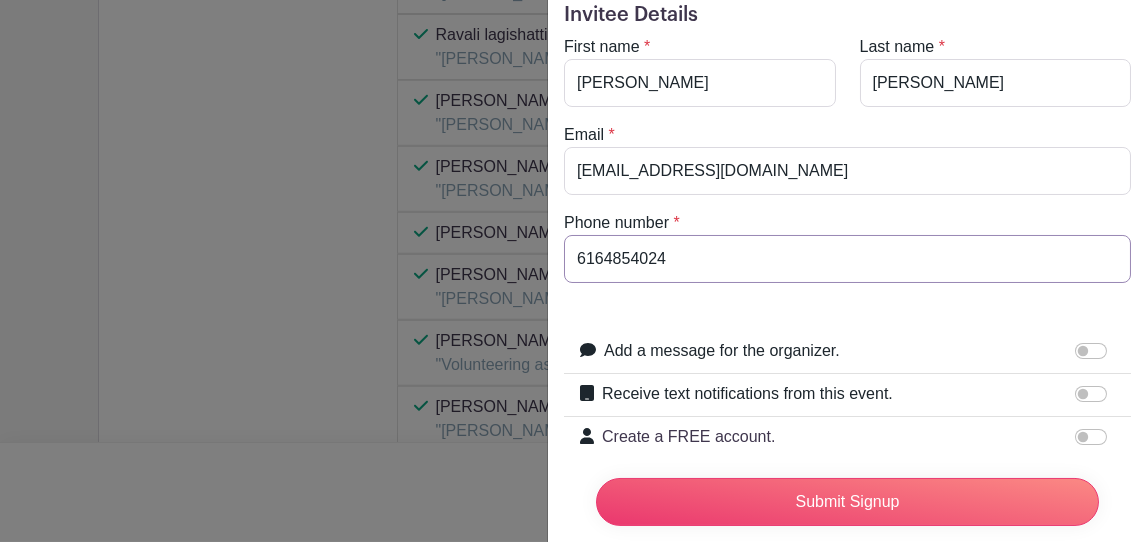 scroll, scrollTop: 219, scrollLeft: 0, axis: vertical 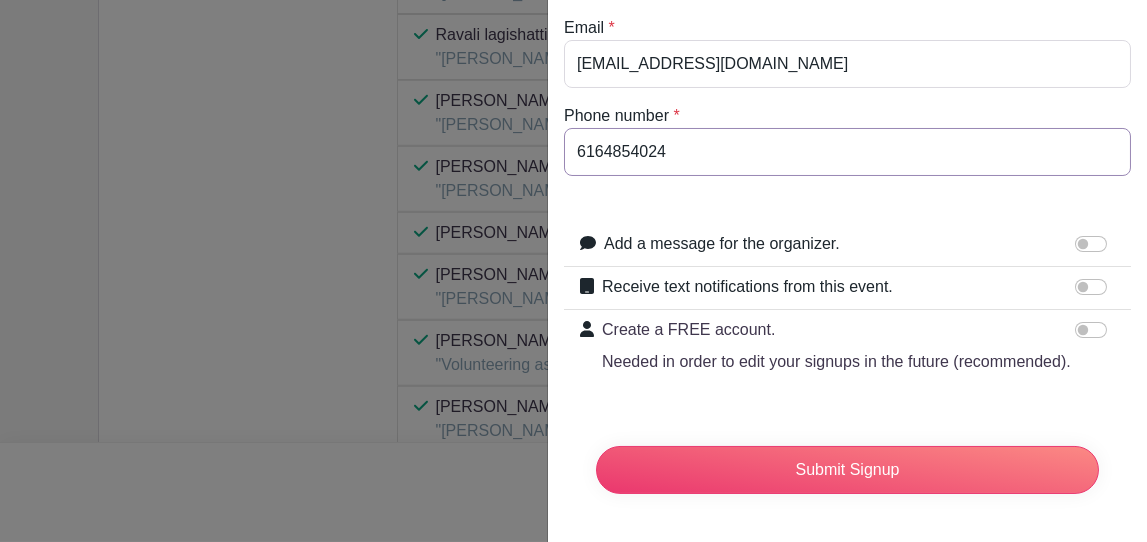type on "6164854024" 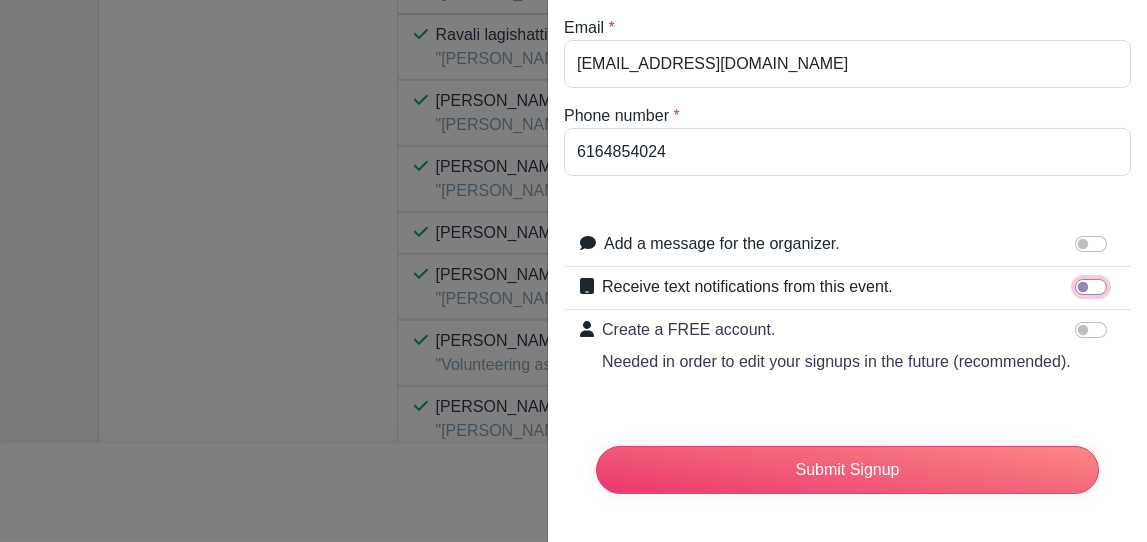 click on "Receive text notifications from this event." at bounding box center [1091, 287] 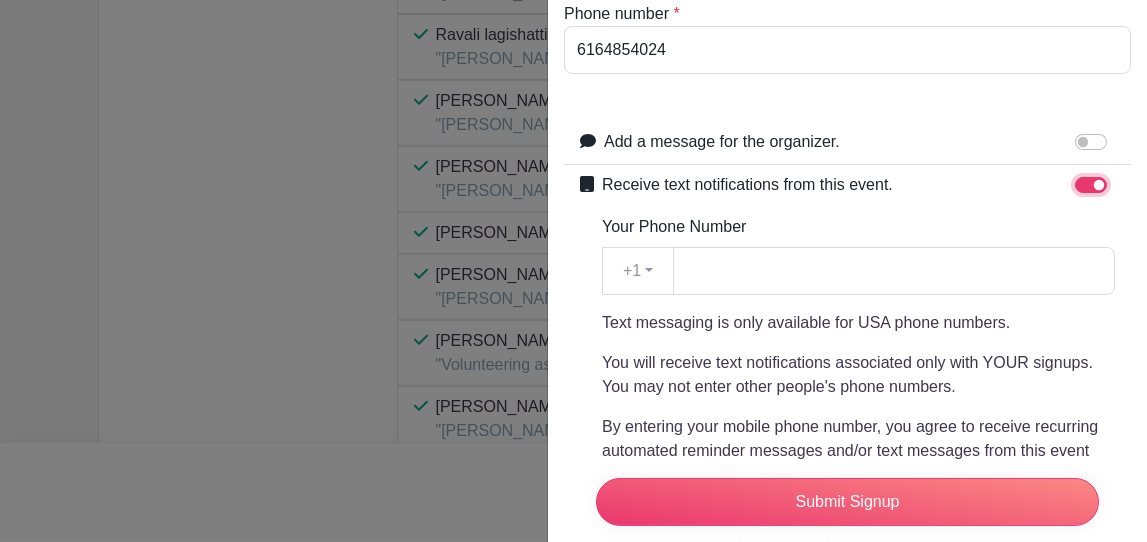 scroll, scrollTop: 286, scrollLeft: 0, axis: vertical 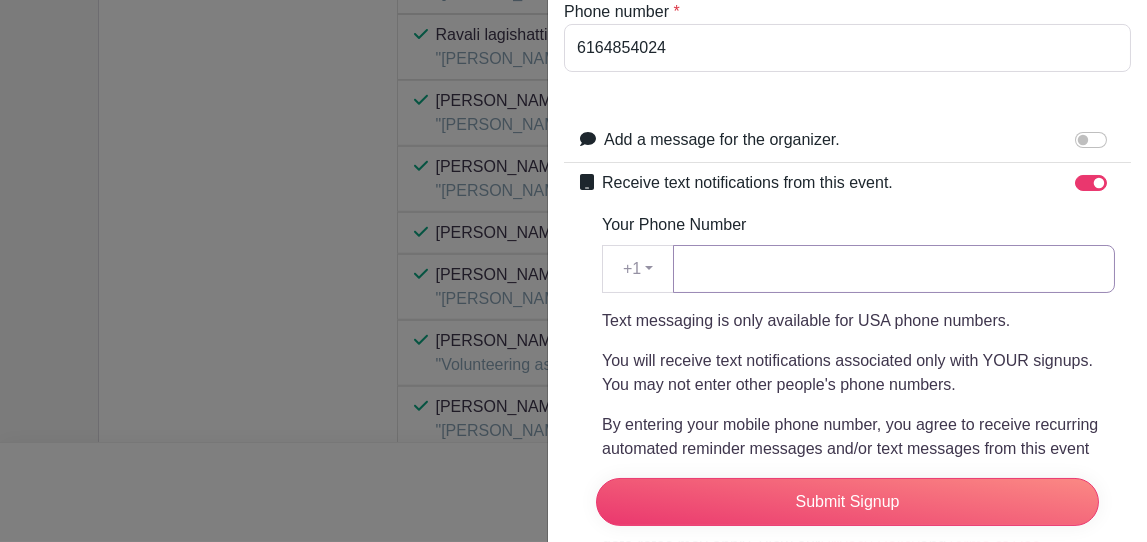 click on "Your Phone Number" at bounding box center (894, 269) 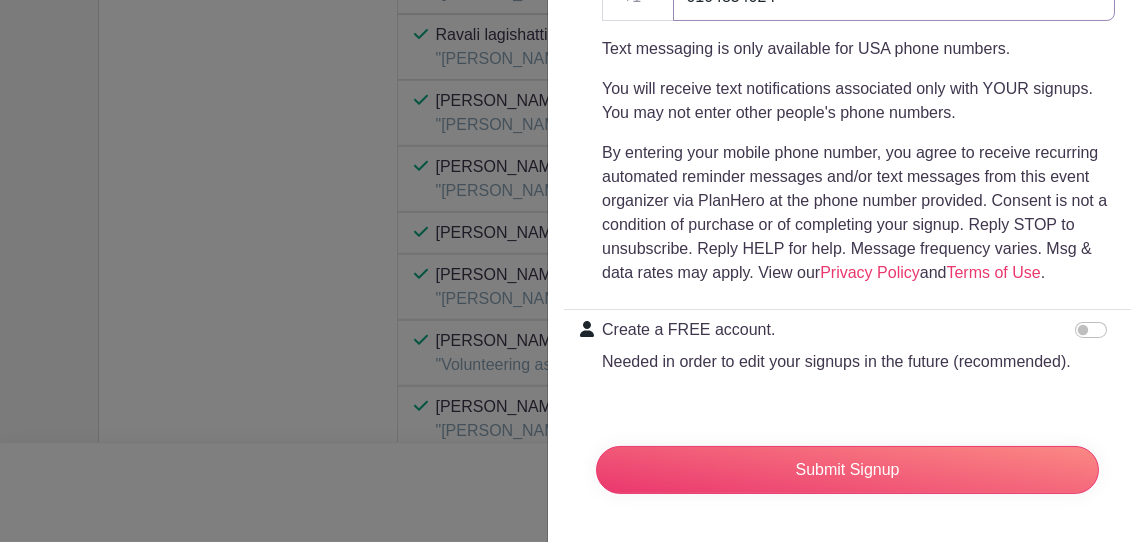 scroll, scrollTop: 595, scrollLeft: 0, axis: vertical 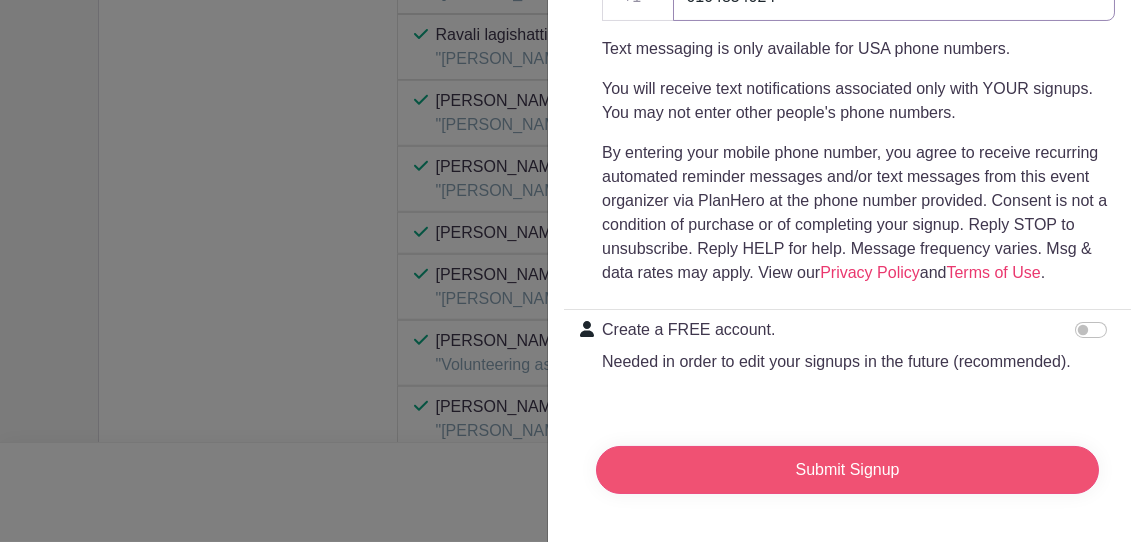 type on "6164854024" 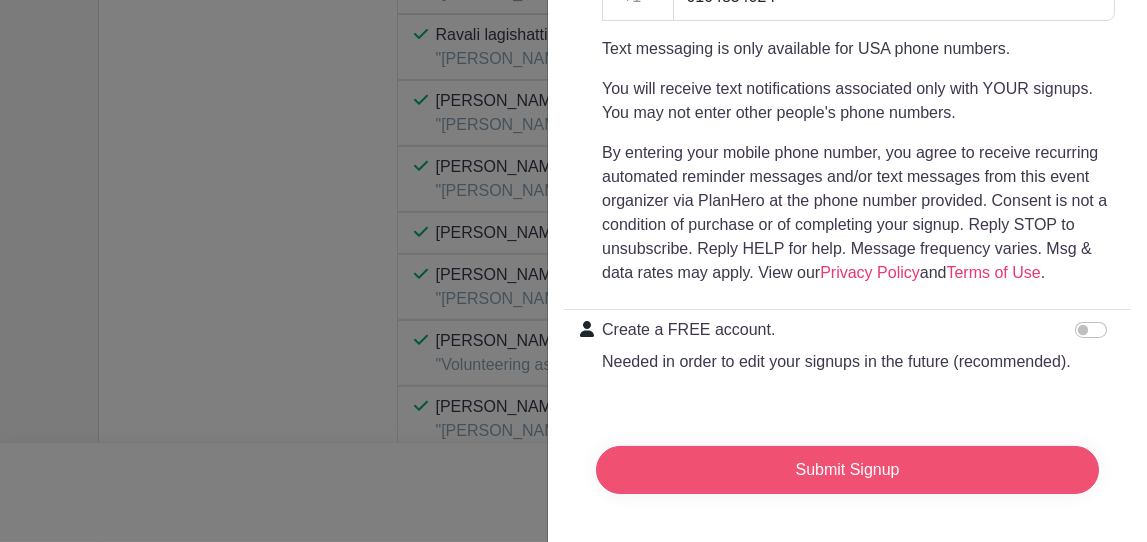click on "Submit Signup" at bounding box center [847, 470] 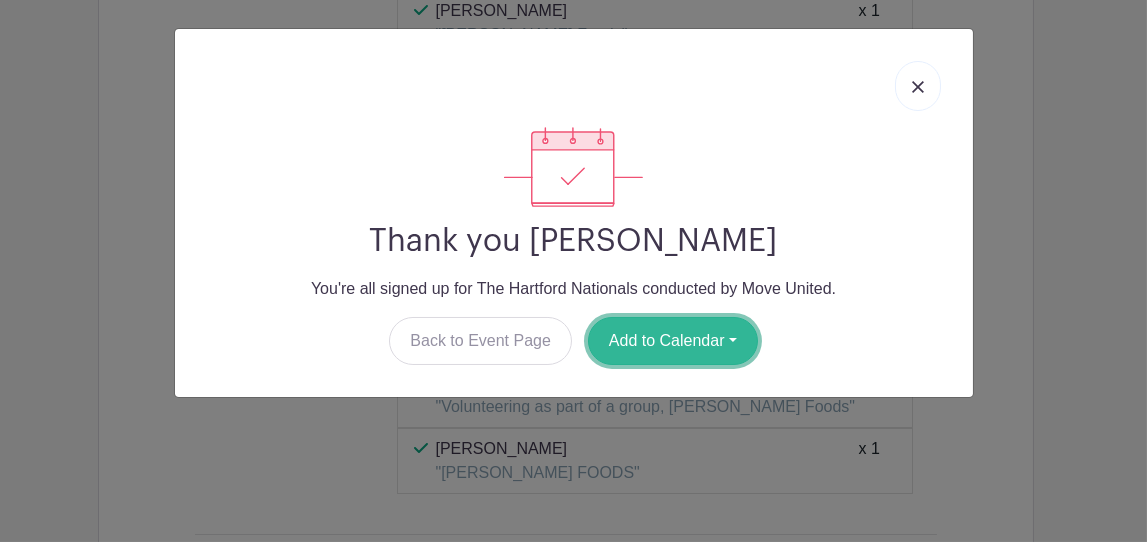 click on "Add to Calendar" at bounding box center (673, 341) 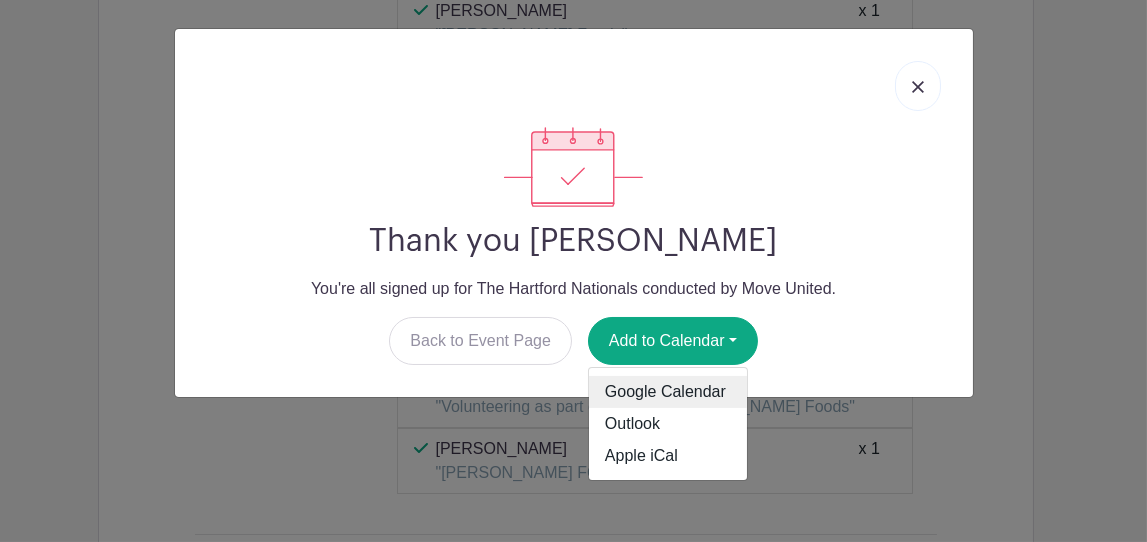 click on "Google Calendar" at bounding box center [668, 392] 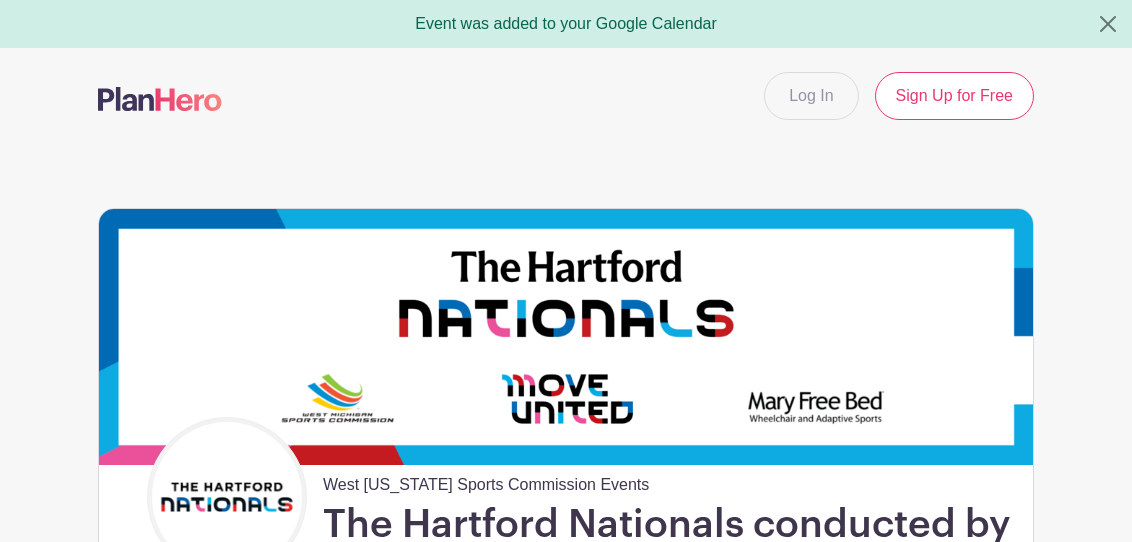 scroll, scrollTop: 0, scrollLeft: 0, axis: both 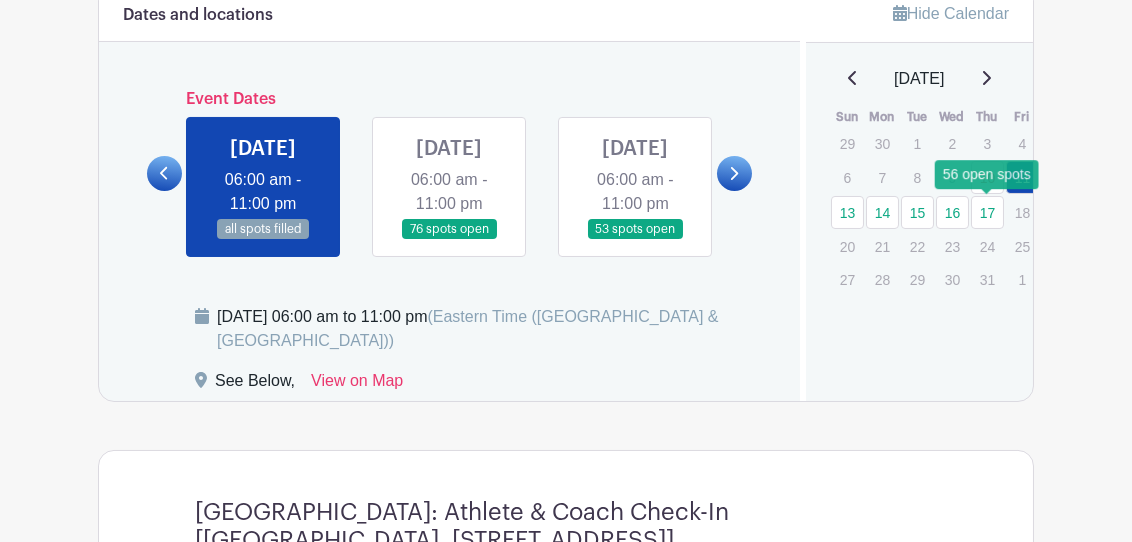 click on "17" at bounding box center [987, 212] 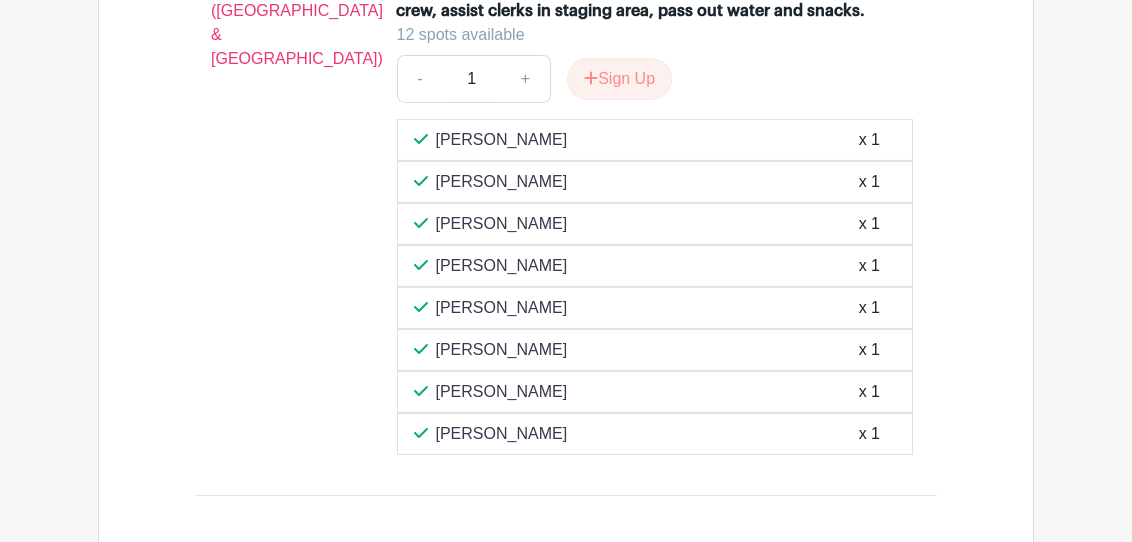 scroll, scrollTop: 2266, scrollLeft: 0, axis: vertical 